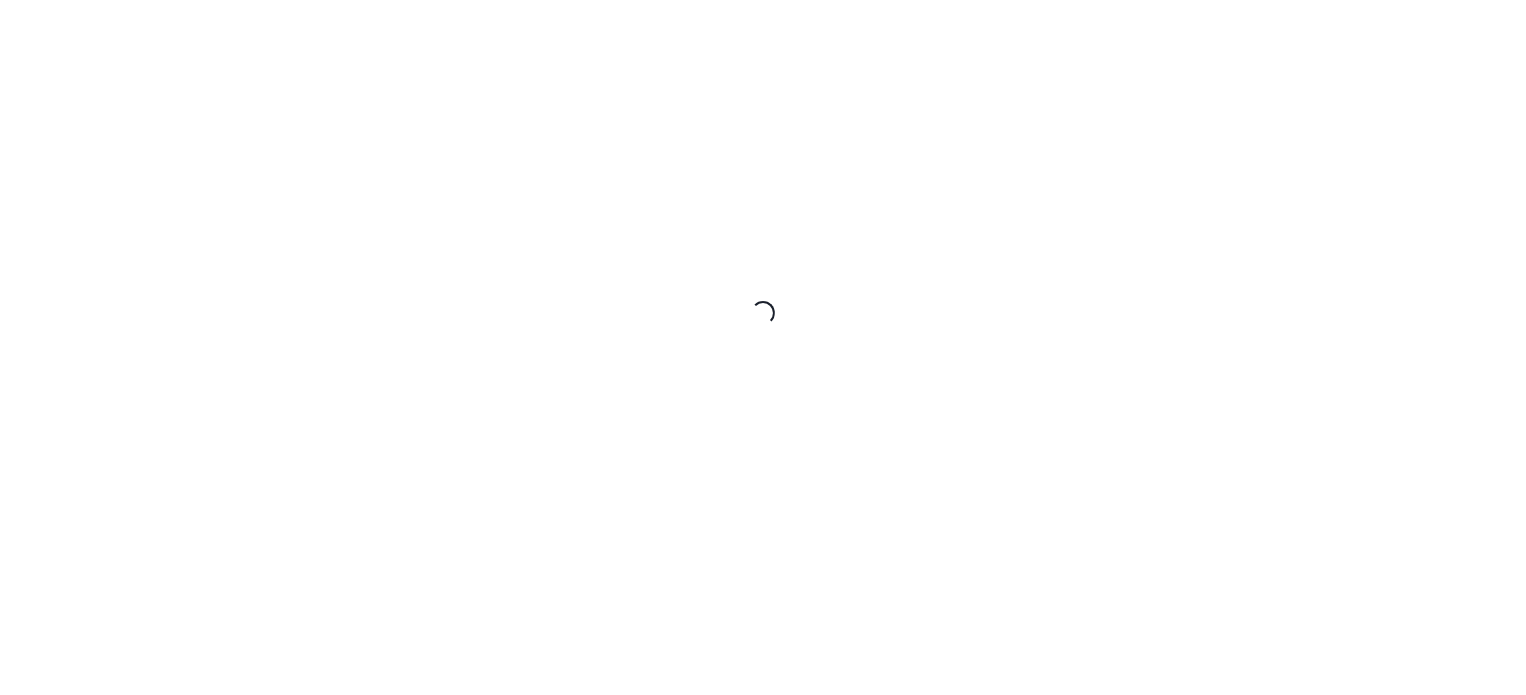 scroll, scrollTop: 0, scrollLeft: 0, axis: both 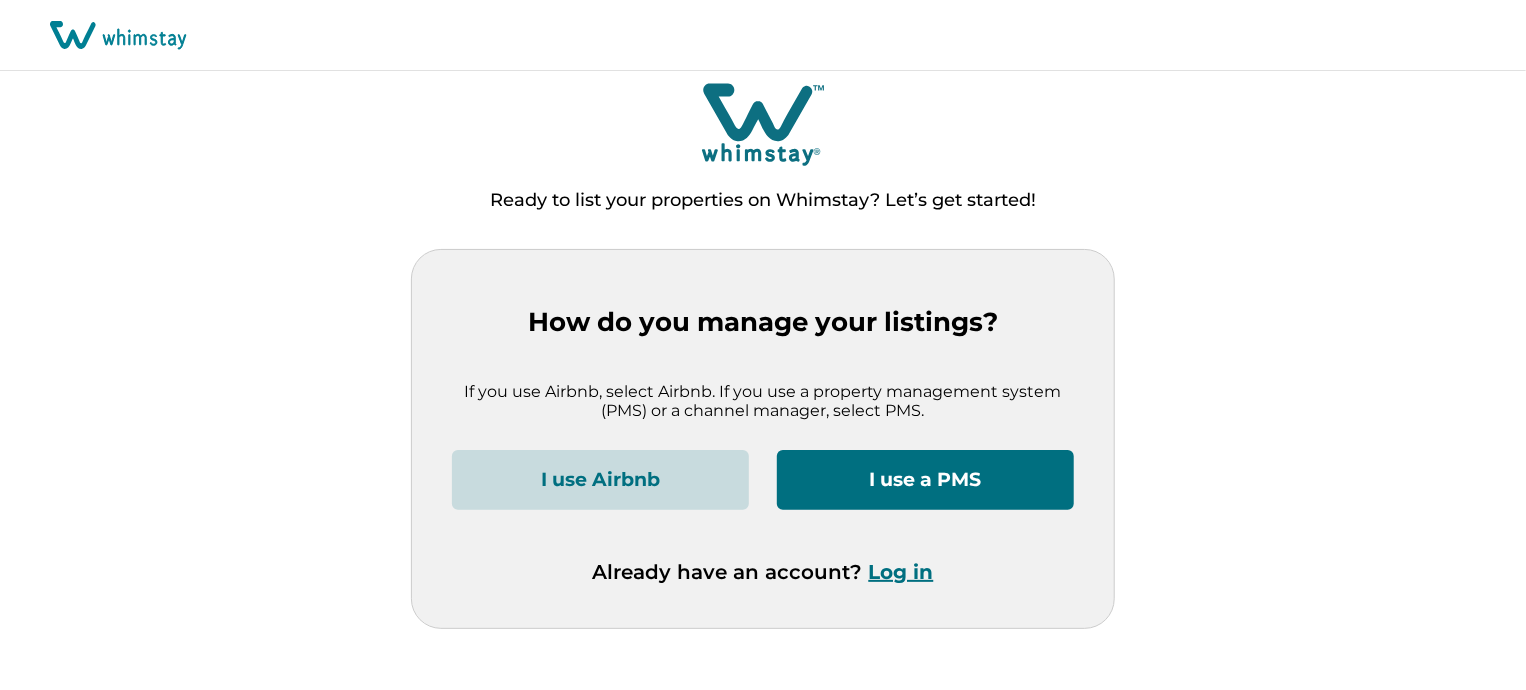 click on "I use Airbnb I use a PMS" at bounding box center [763, 505] 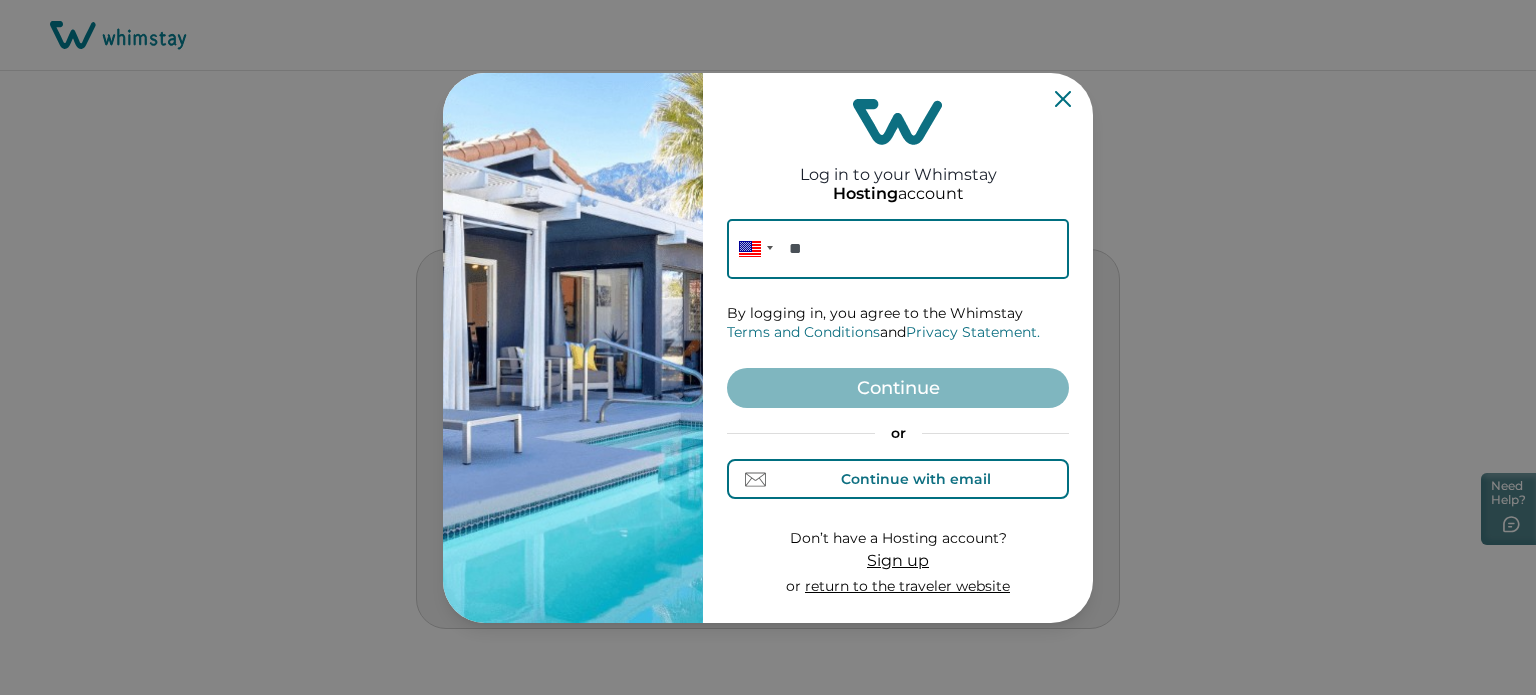 click on "Continue with email" at bounding box center (898, 479) 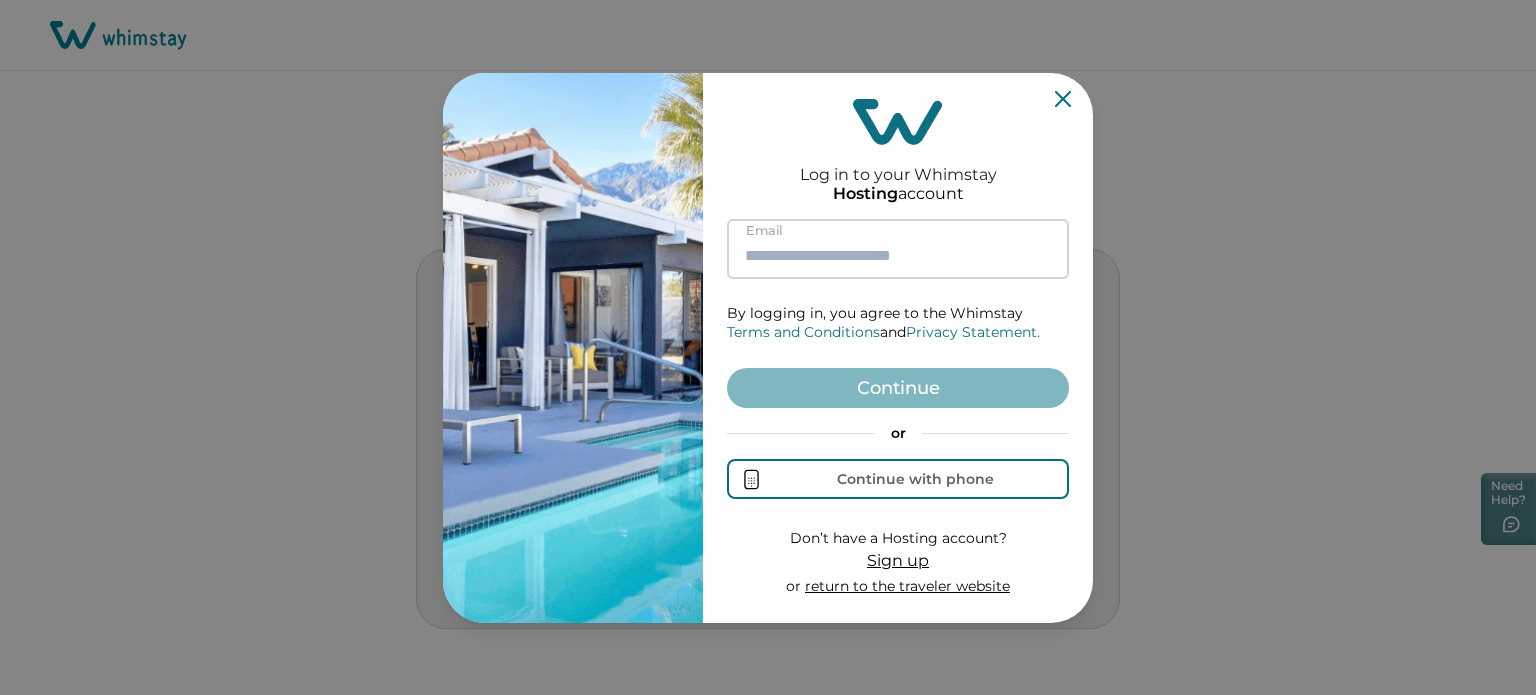 click at bounding box center [898, 249] 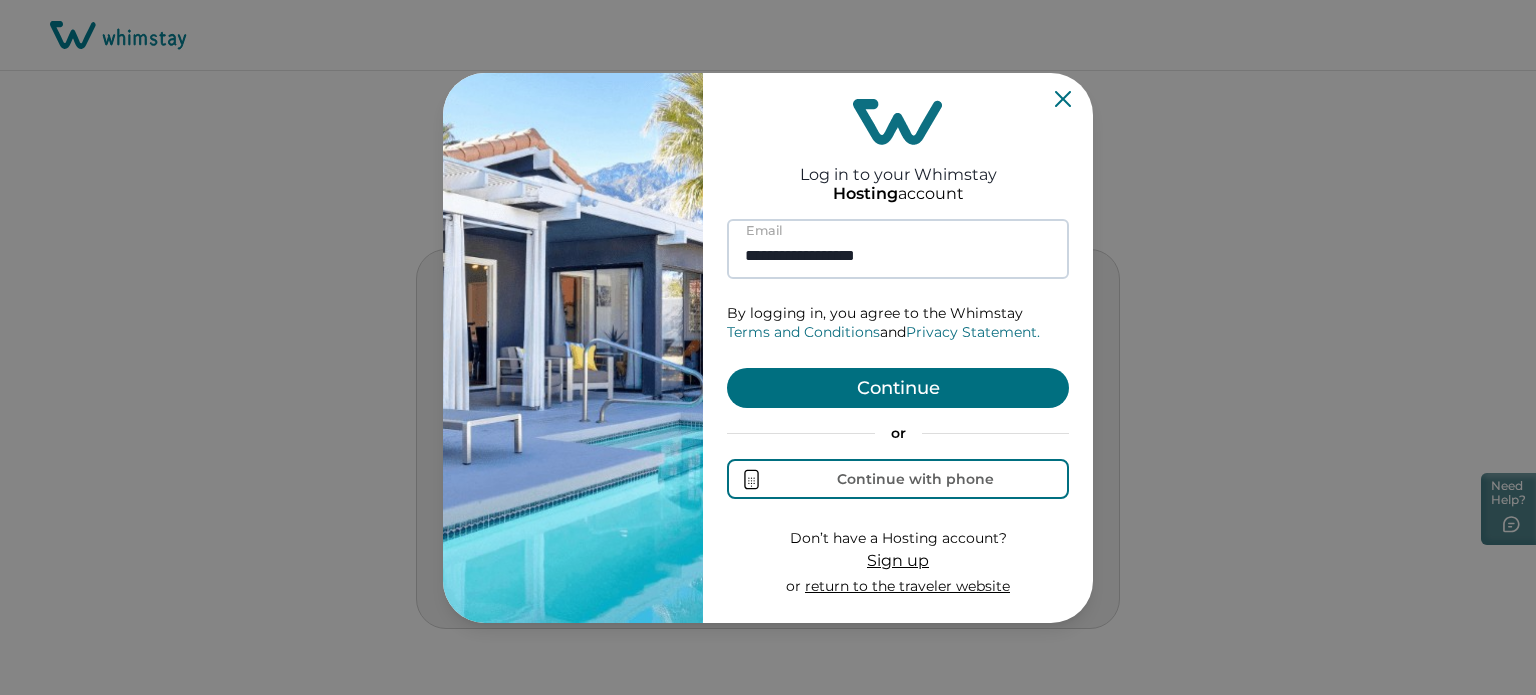 type on "**********" 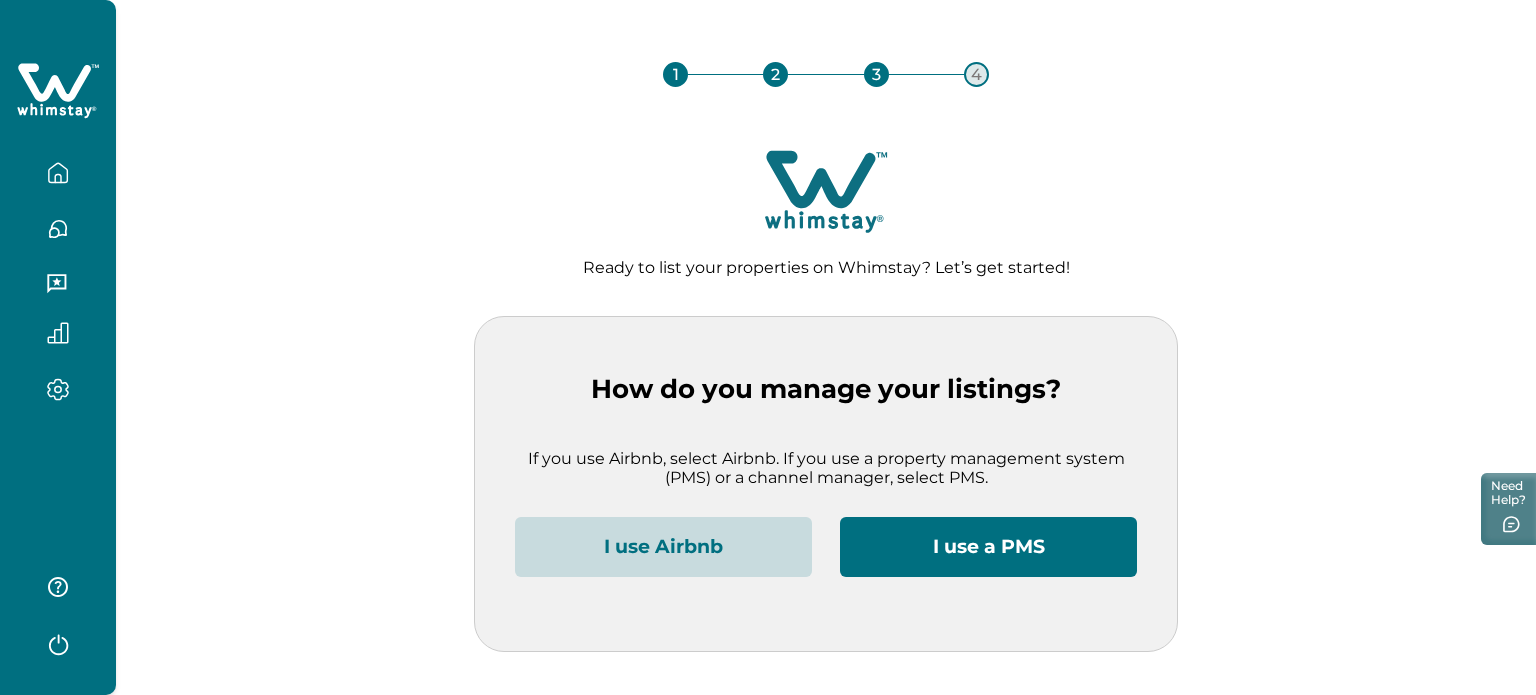 click on "I use Airbnb" at bounding box center (663, 547) 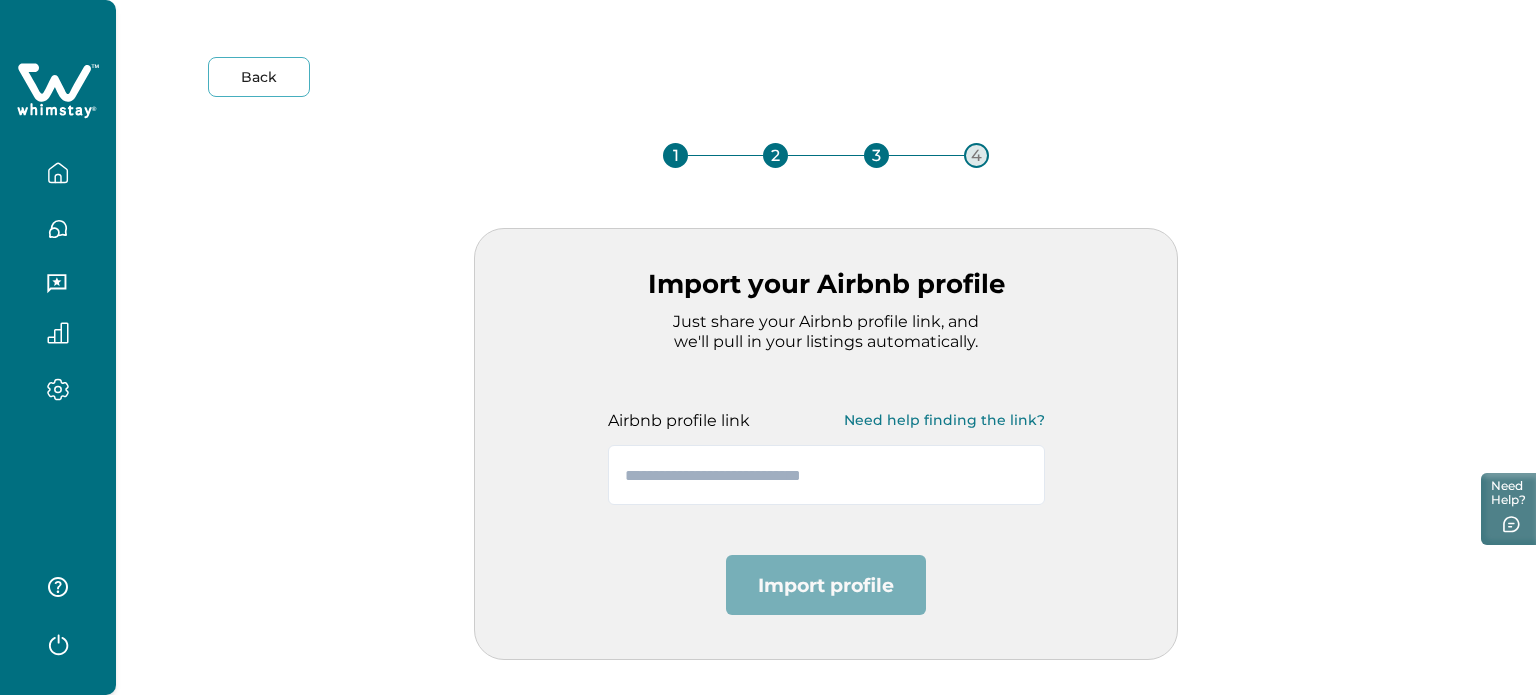 click 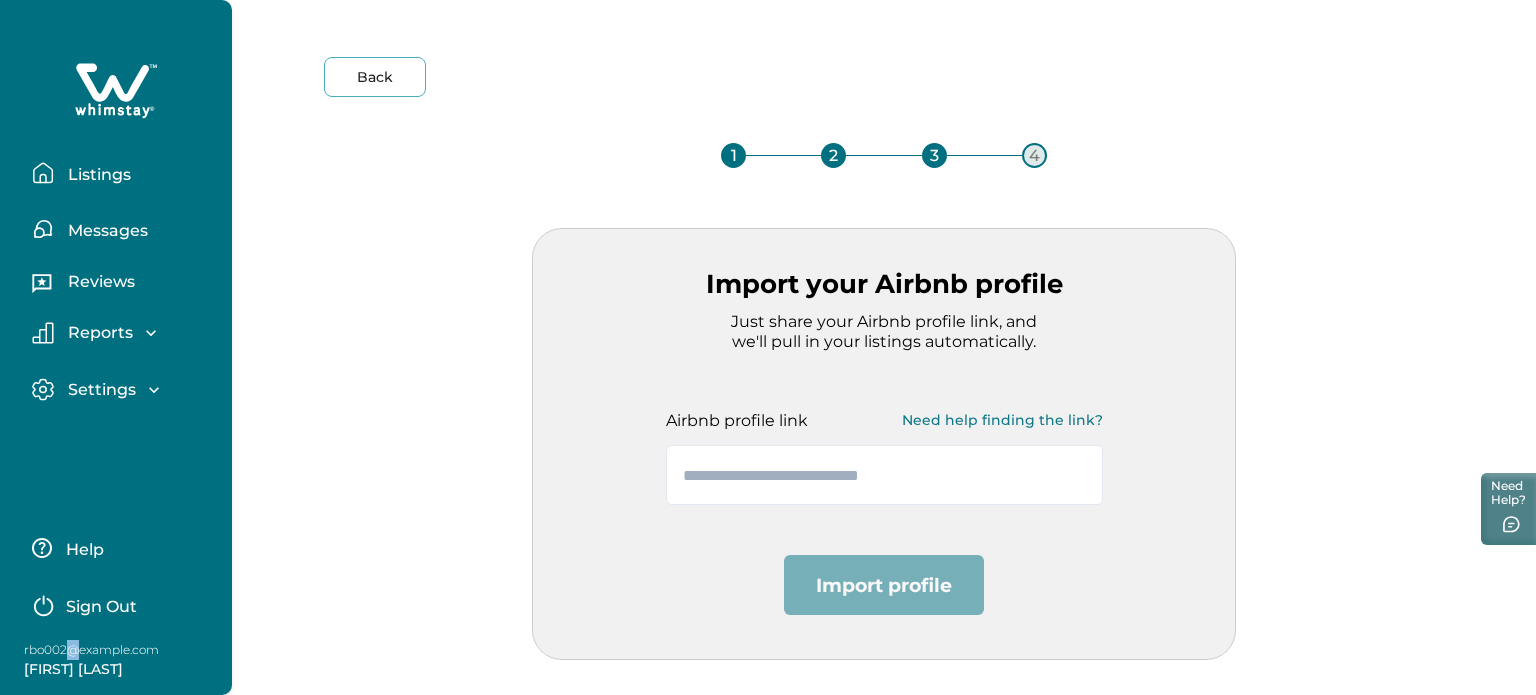 click on "Sign Out" at bounding box center (101, 607) 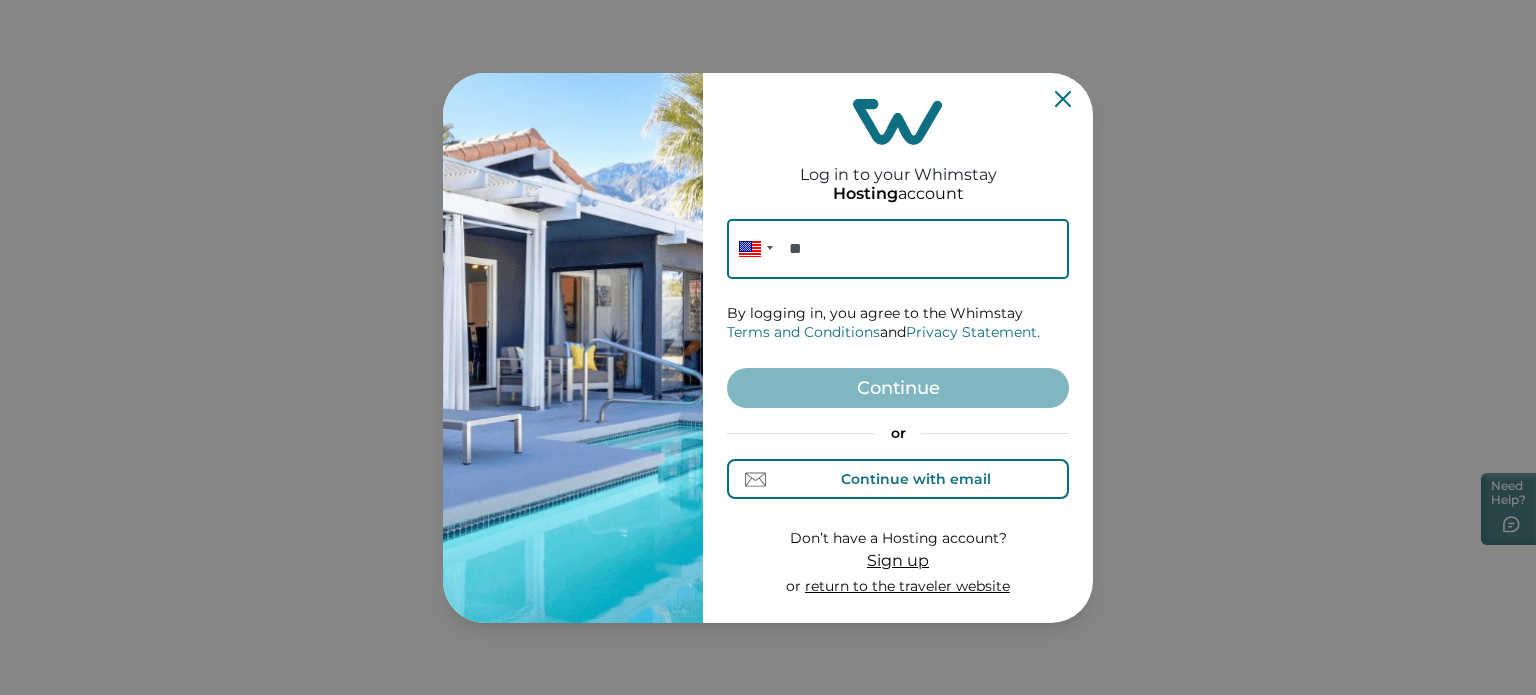 click on "Continue with email" at bounding box center (898, 479) 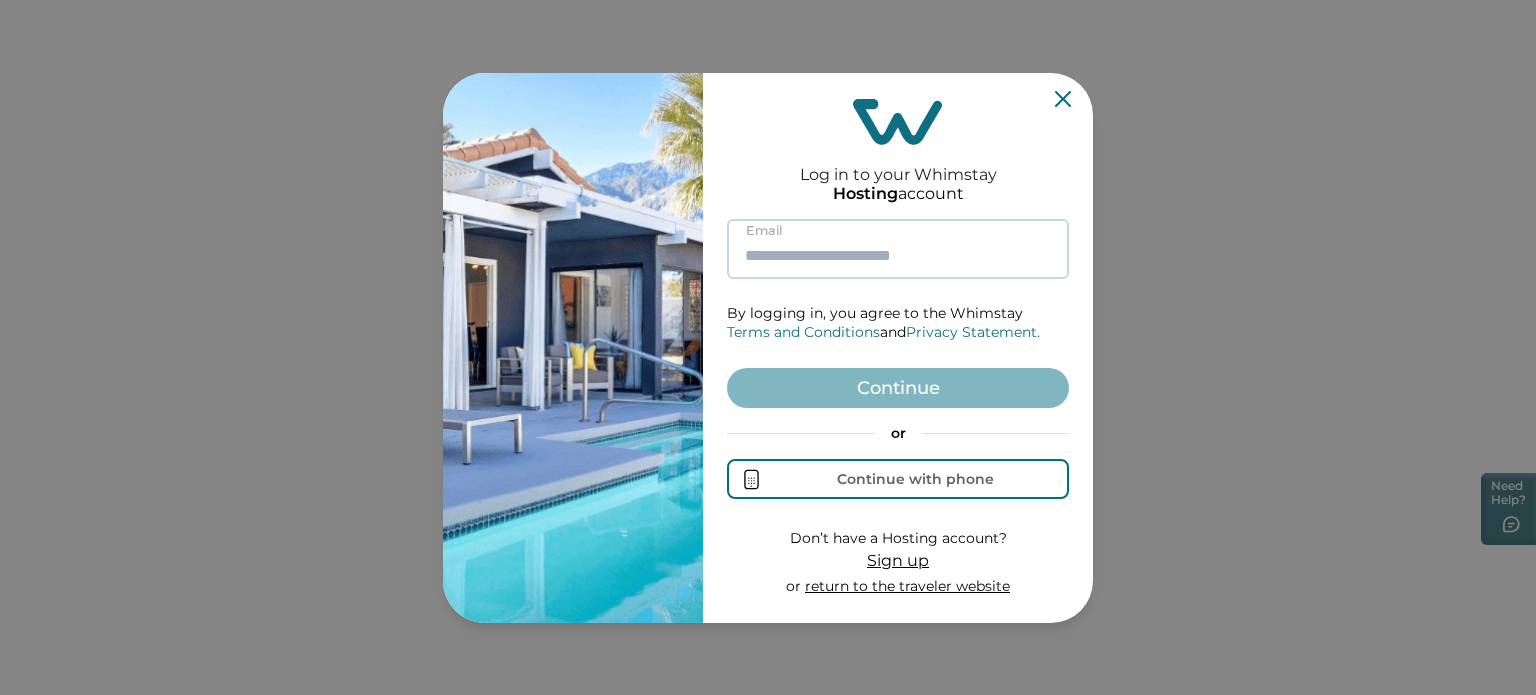 paste on "**********" 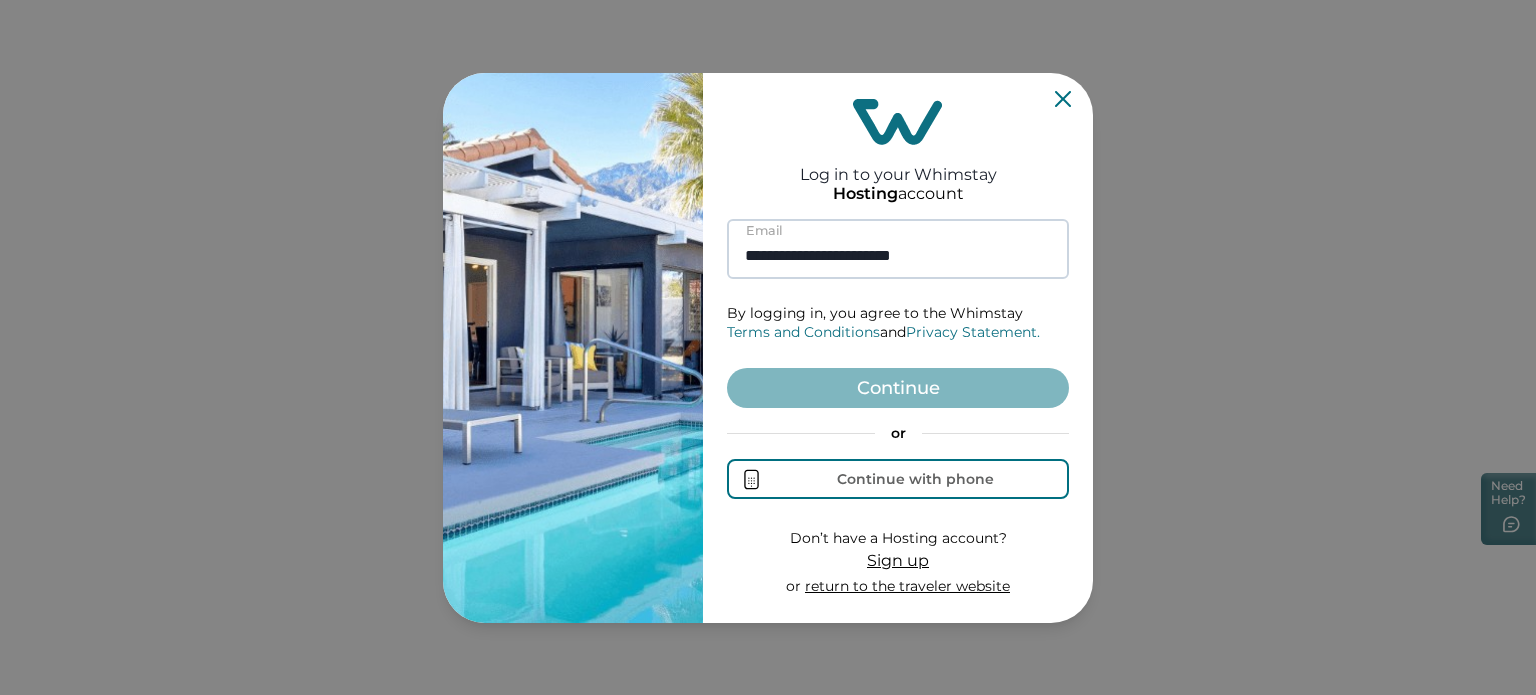click on "**********" at bounding box center (898, 249) 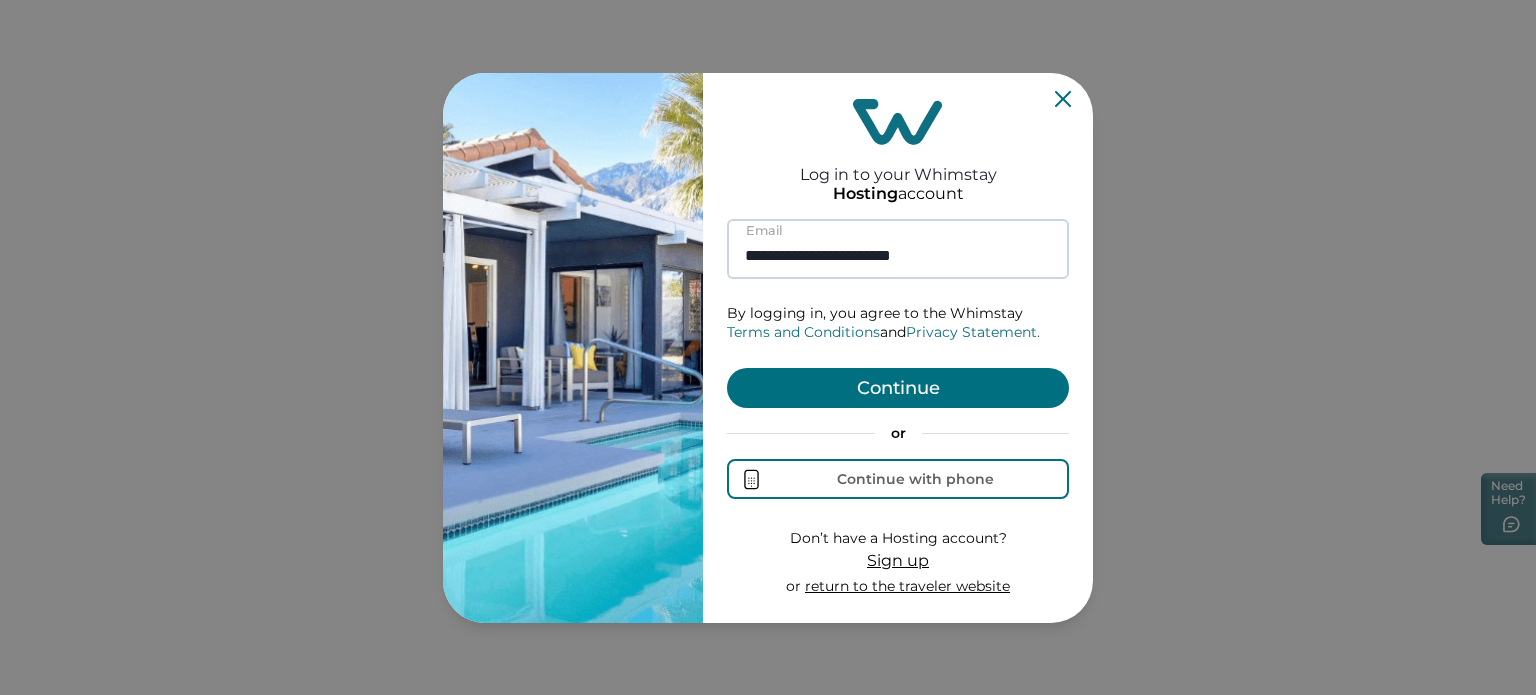 type on "**********" 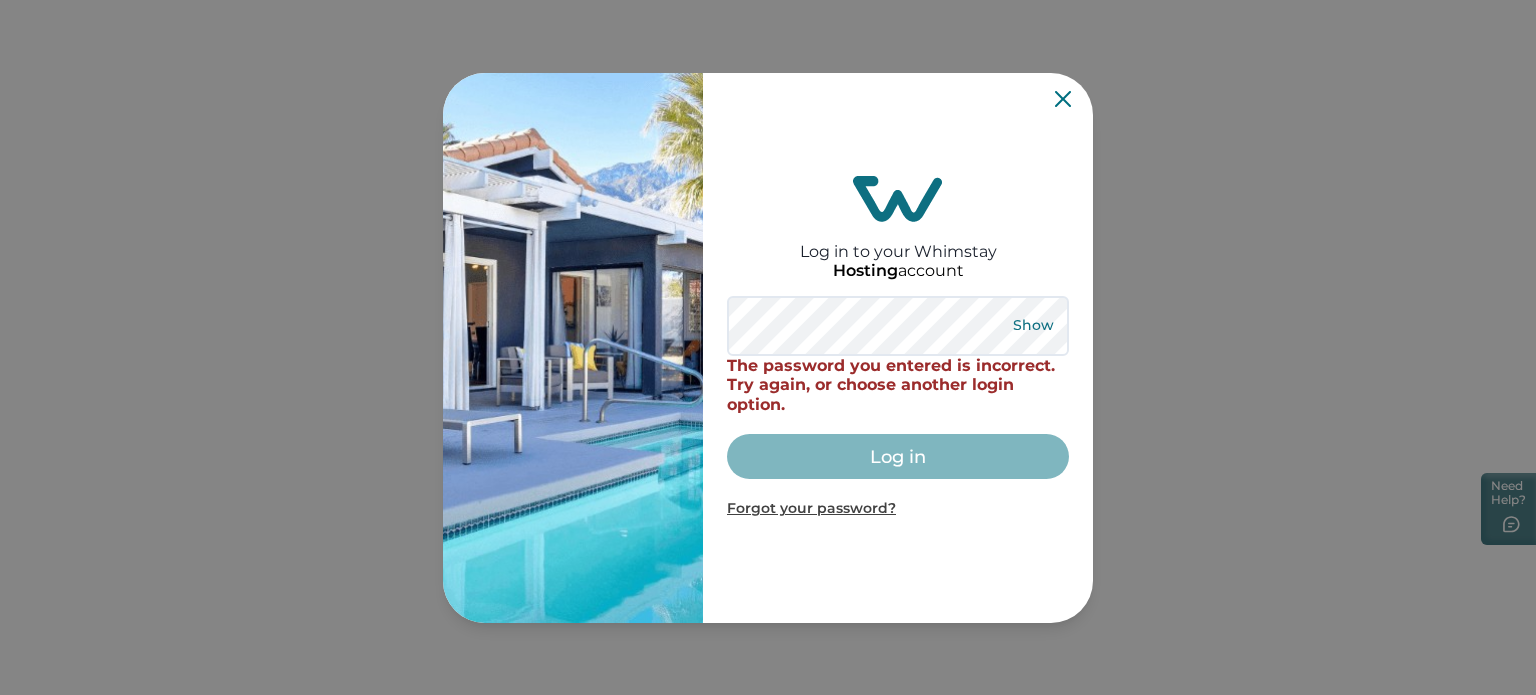 click on "Show" at bounding box center [1033, 326] 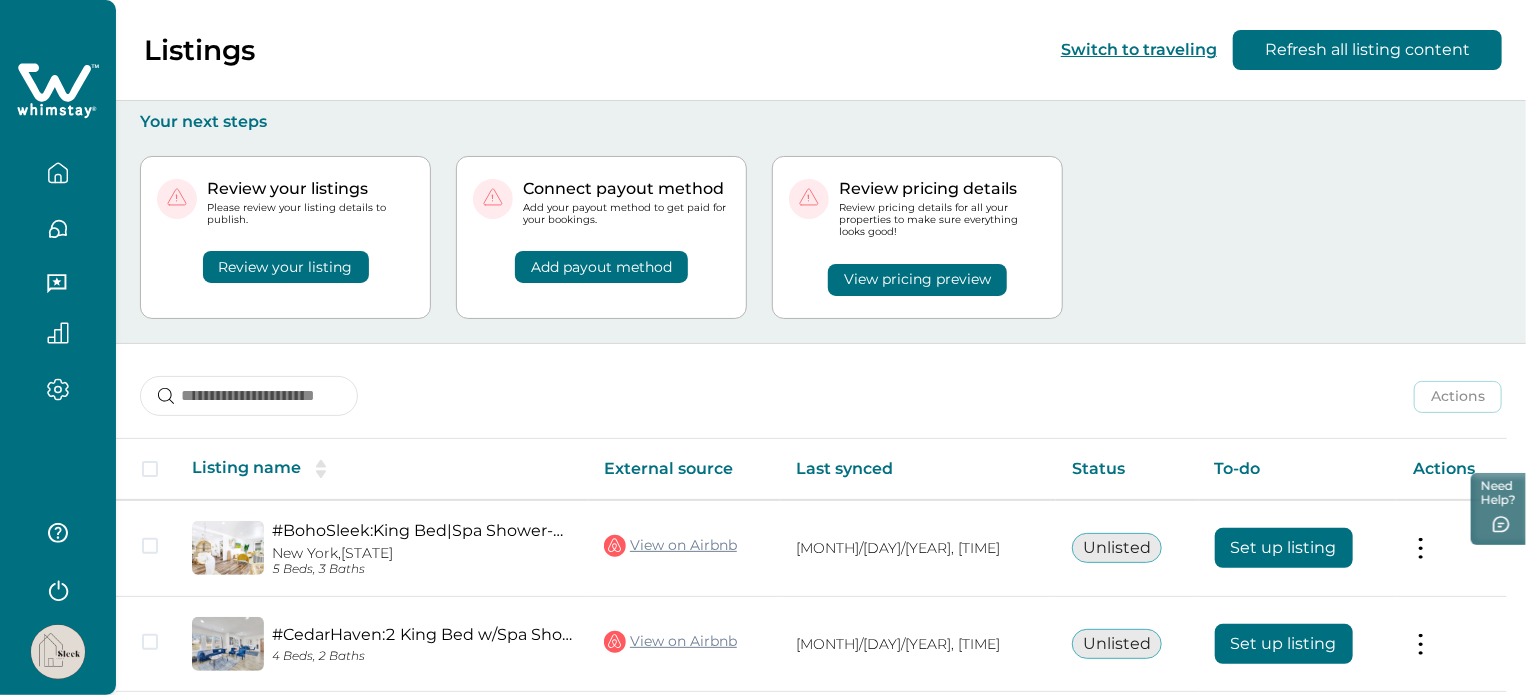 scroll, scrollTop: 174, scrollLeft: 0, axis: vertical 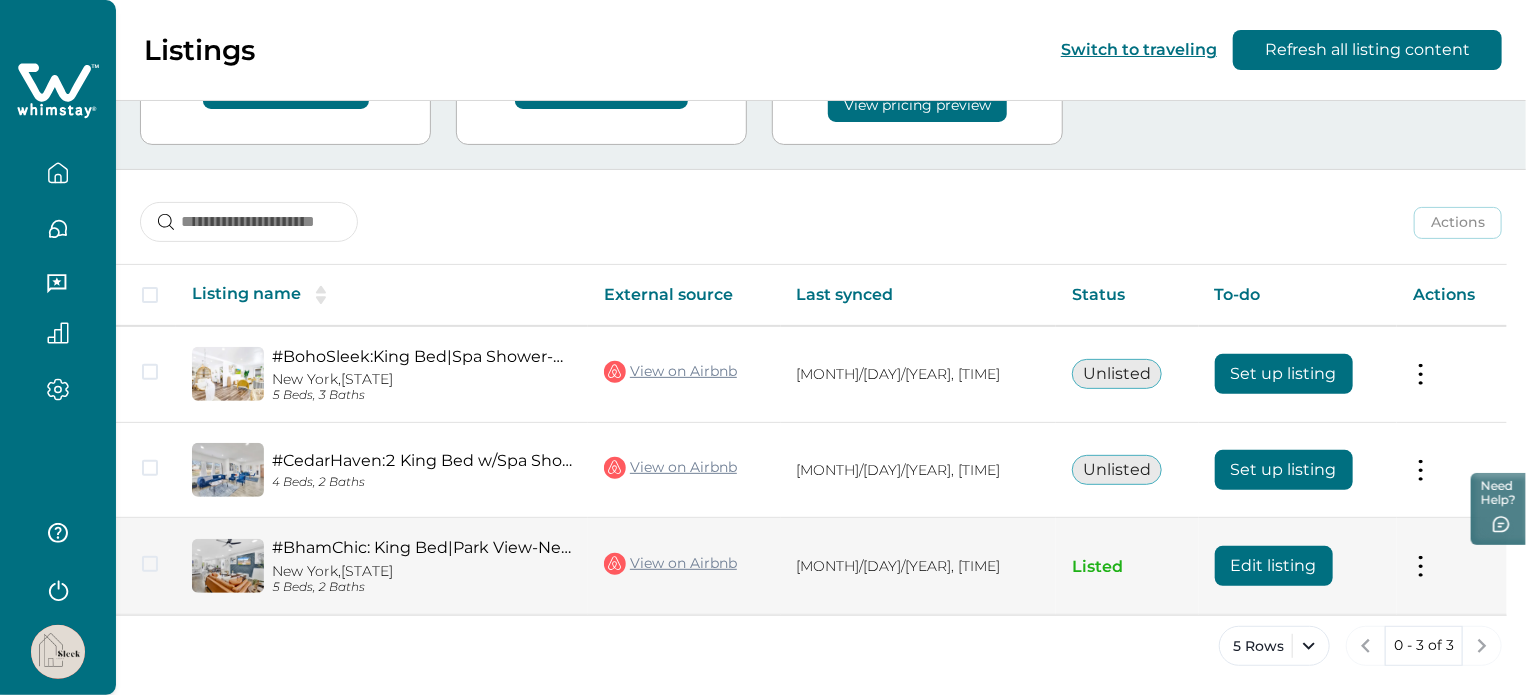 click on "Edit listing" at bounding box center (1274, 566) 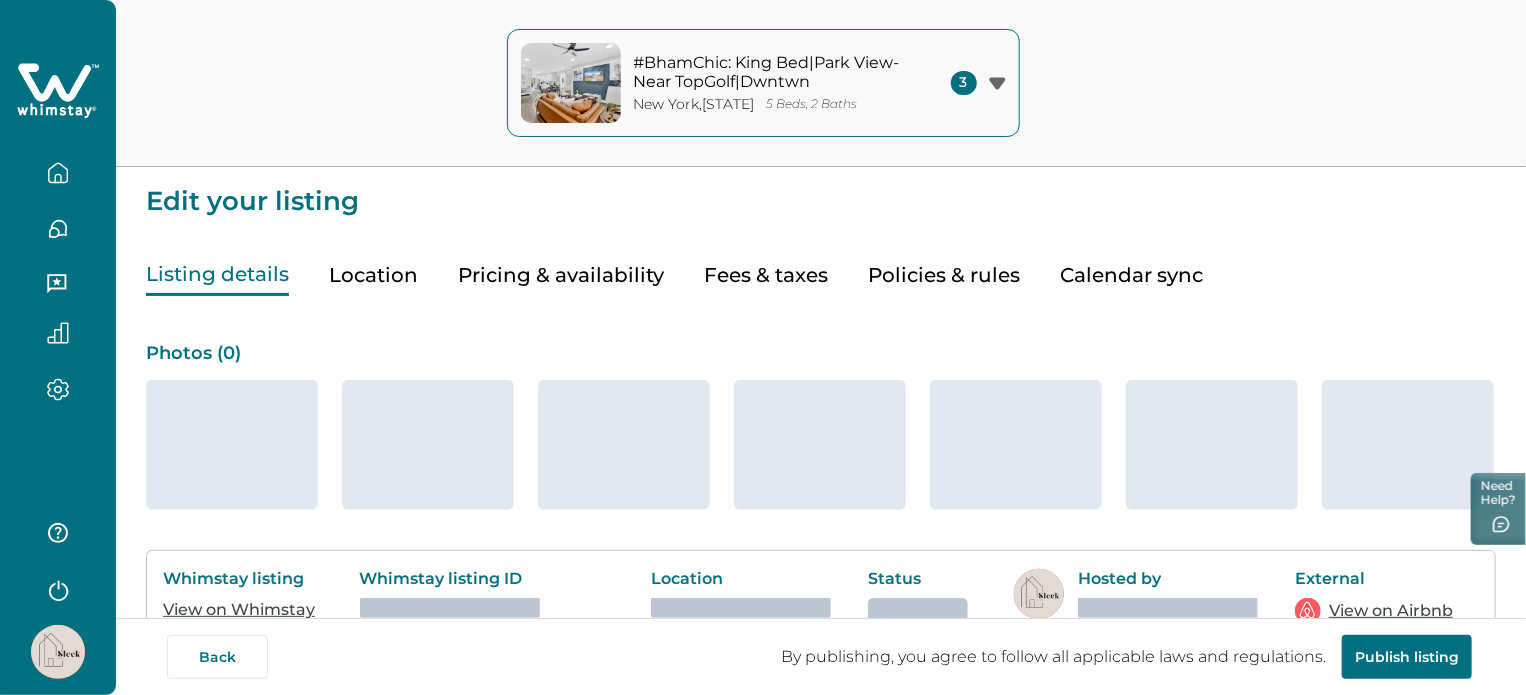 click on "Fees & taxes" at bounding box center [766, 275] 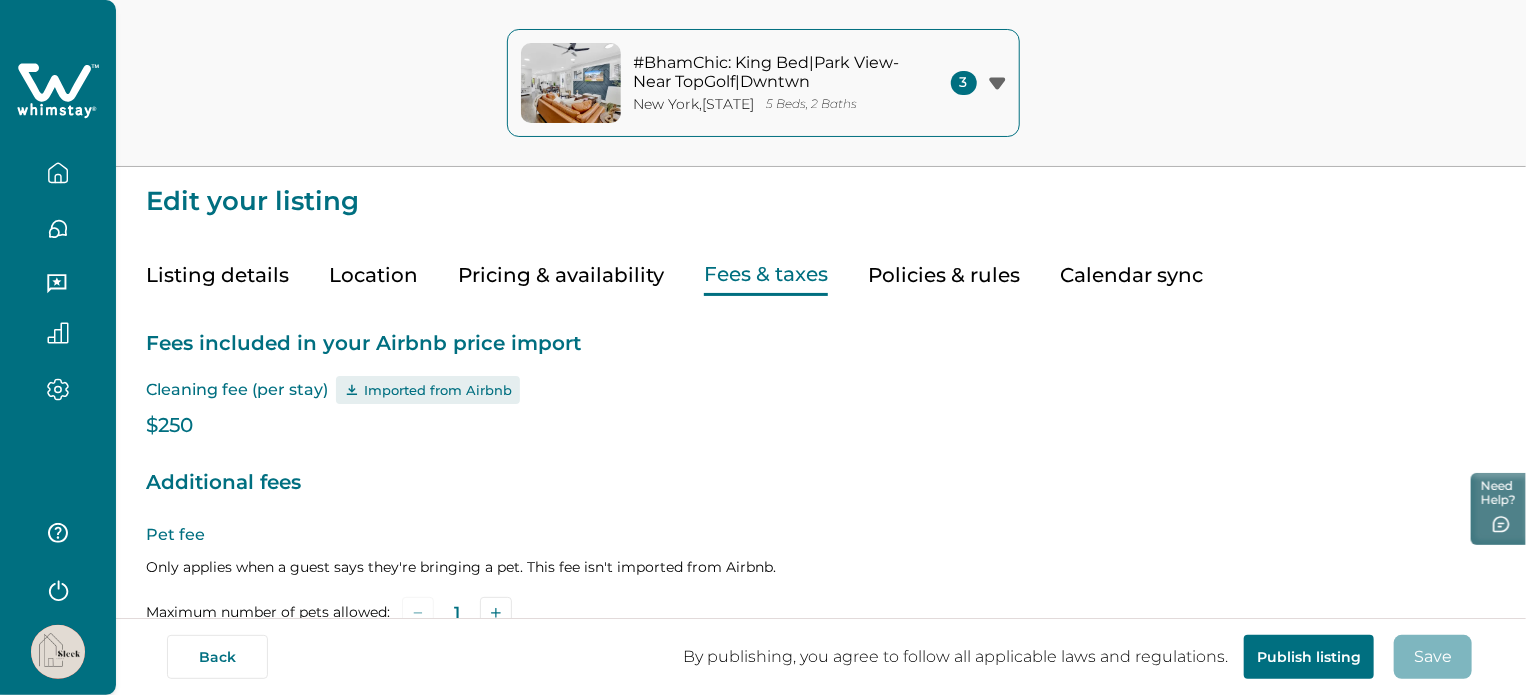 click on "Fees & taxes" at bounding box center (766, 275) 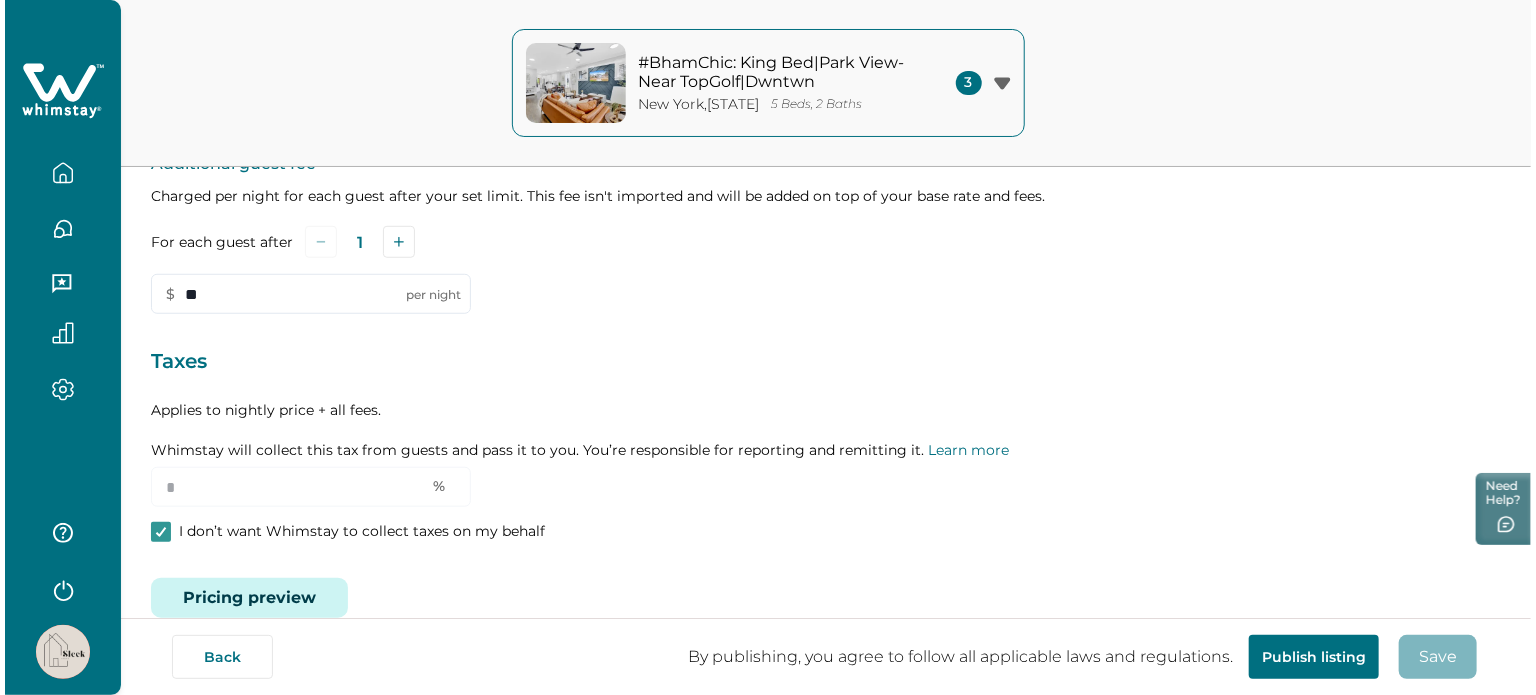 scroll, scrollTop: 632, scrollLeft: 0, axis: vertical 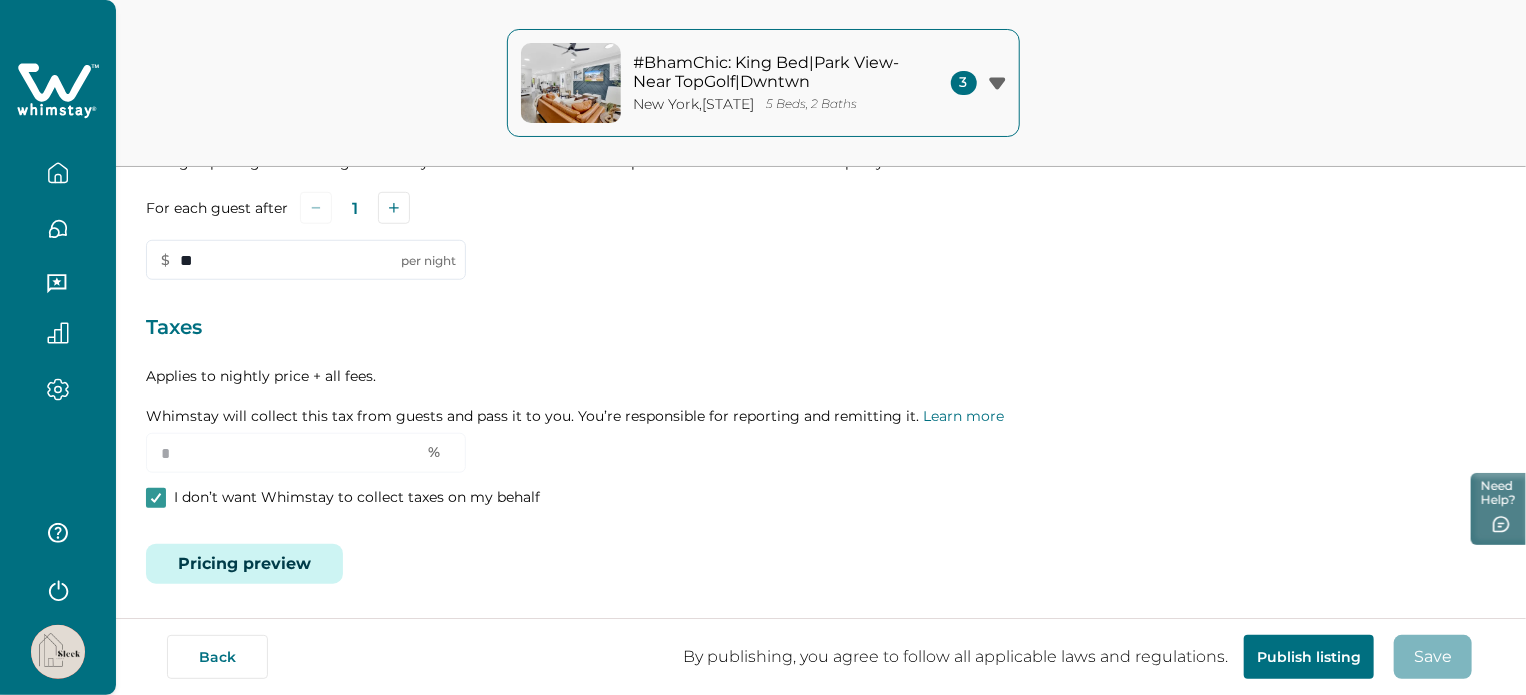 click on "Pricing preview" at bounding box center (244, 564) 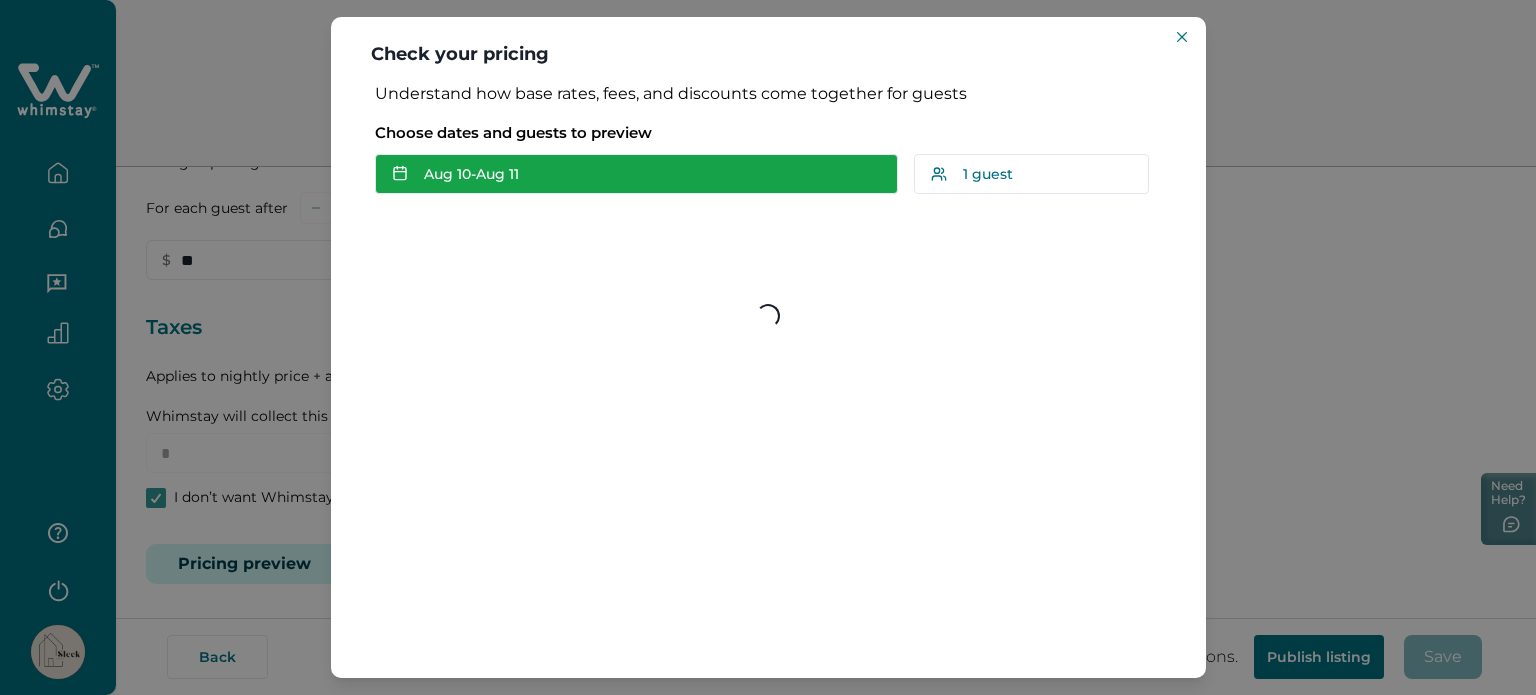 click on "Aug 10  -  Aug 11" at bounding box center [636, 174] 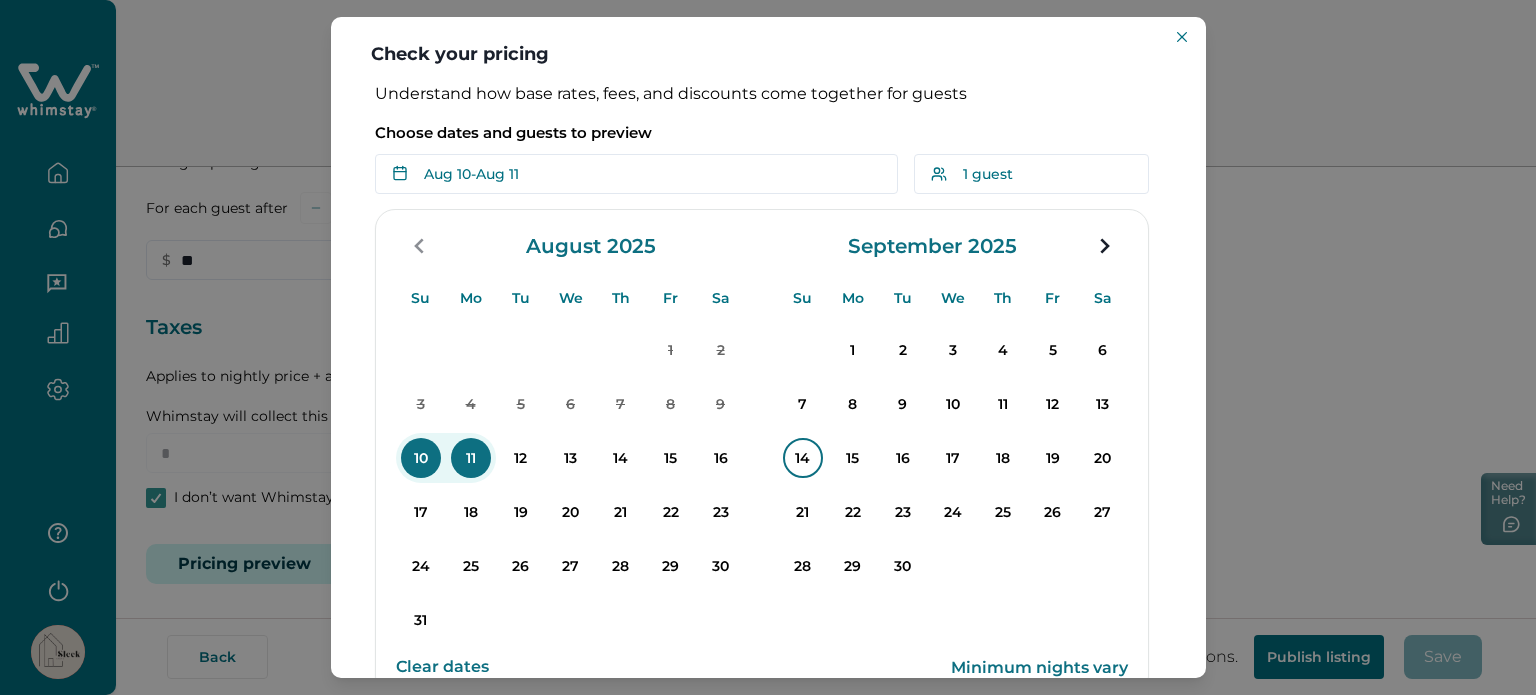click on "14" at bounding box center (803, 458) 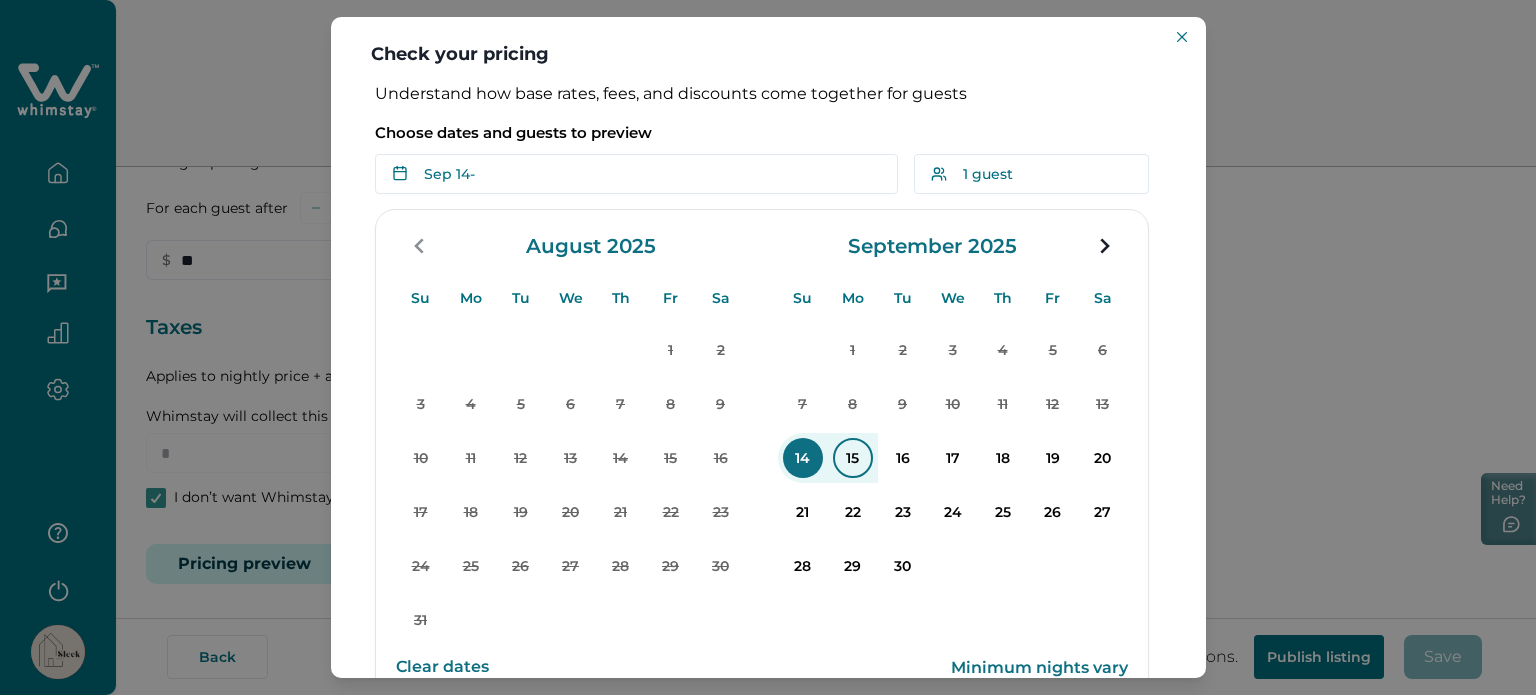 click on "15" at bounding box center [853, 458] 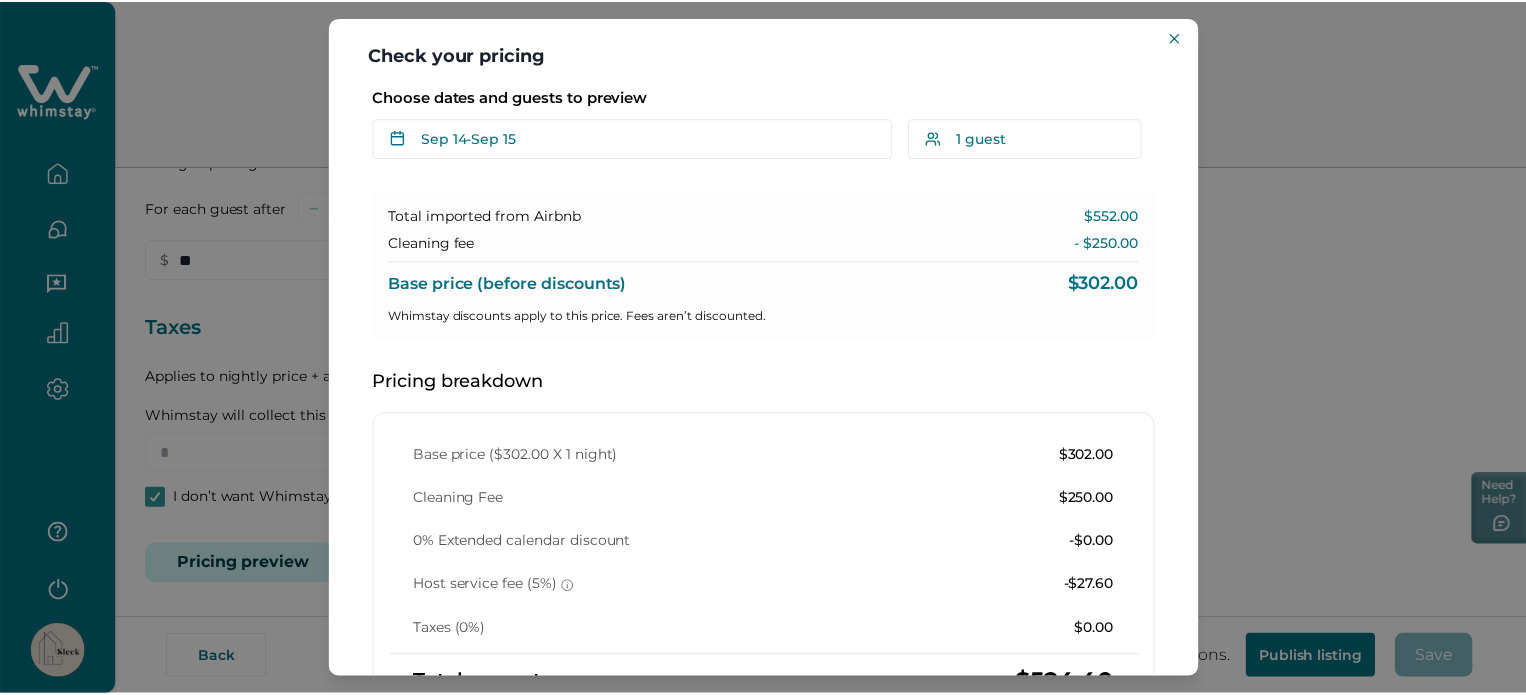 scroll, scrollTop: 35, scrollLeft: 0, axis: vertical 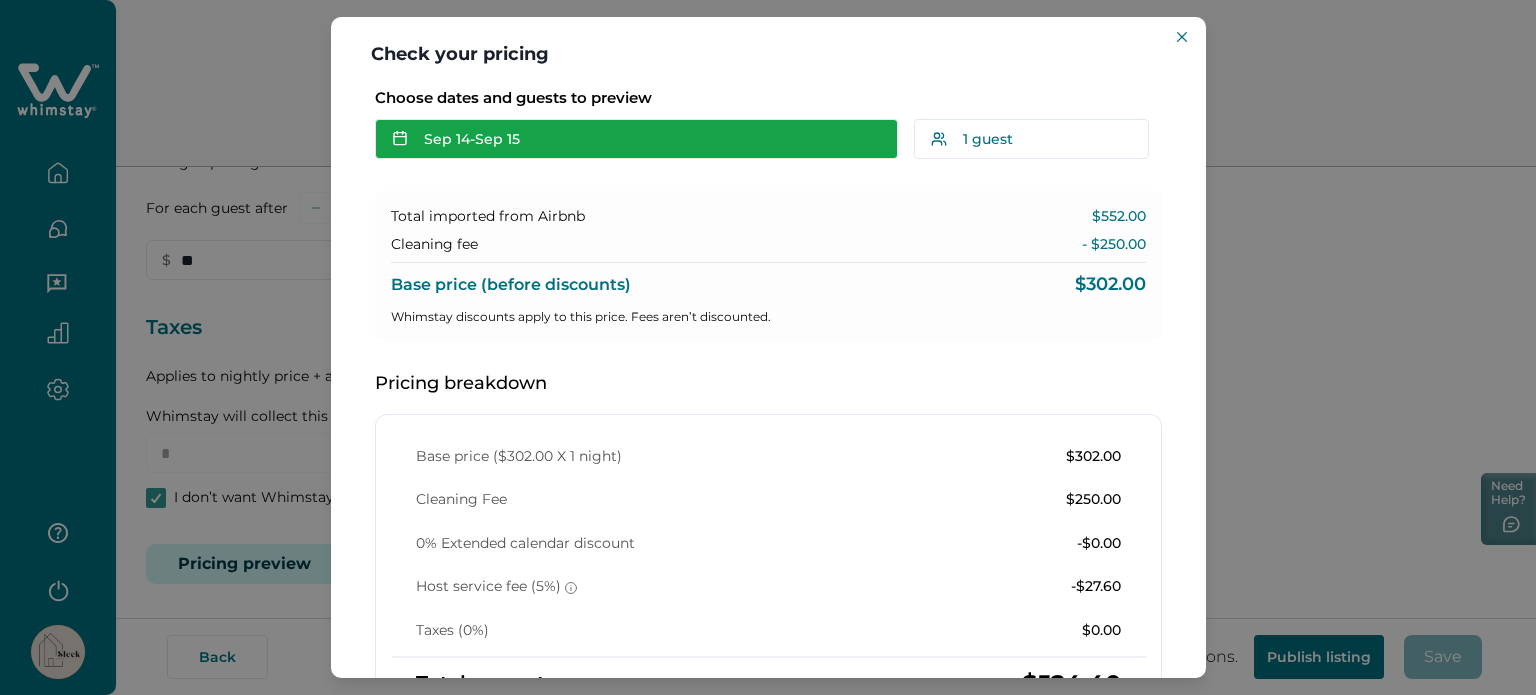 click on "Sep 14  -  Sep 15" at bounding box center (636, 139) 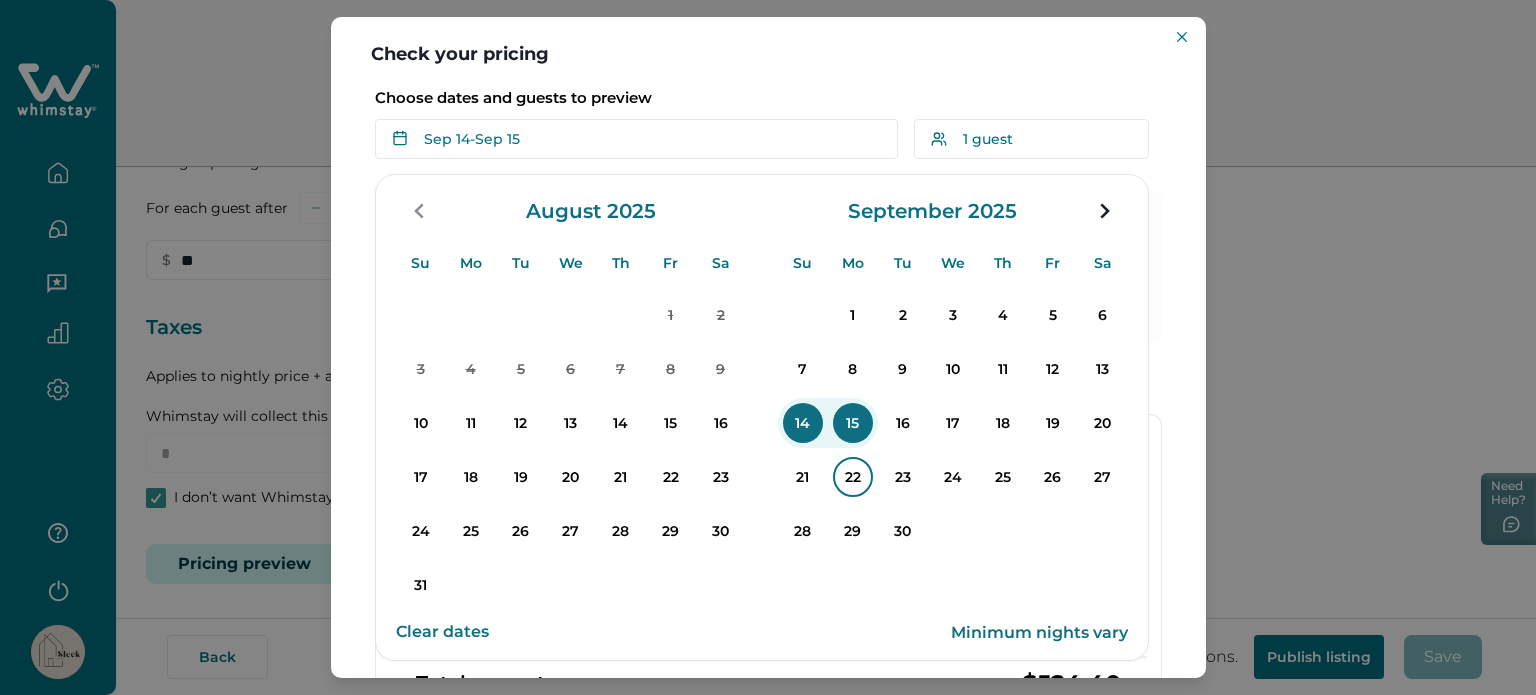 click on "22" at bounding box center [853, 477] 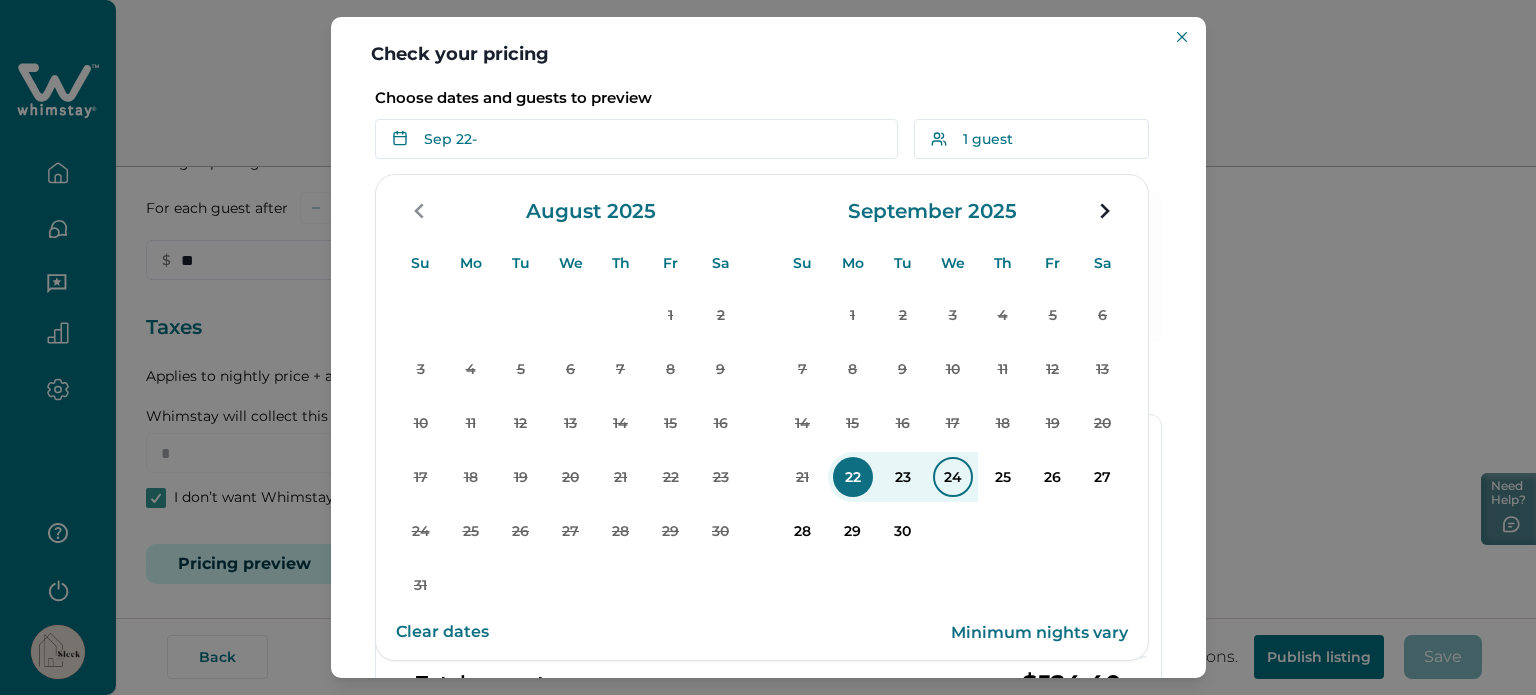click on "24" at bounding box center (953, 477) 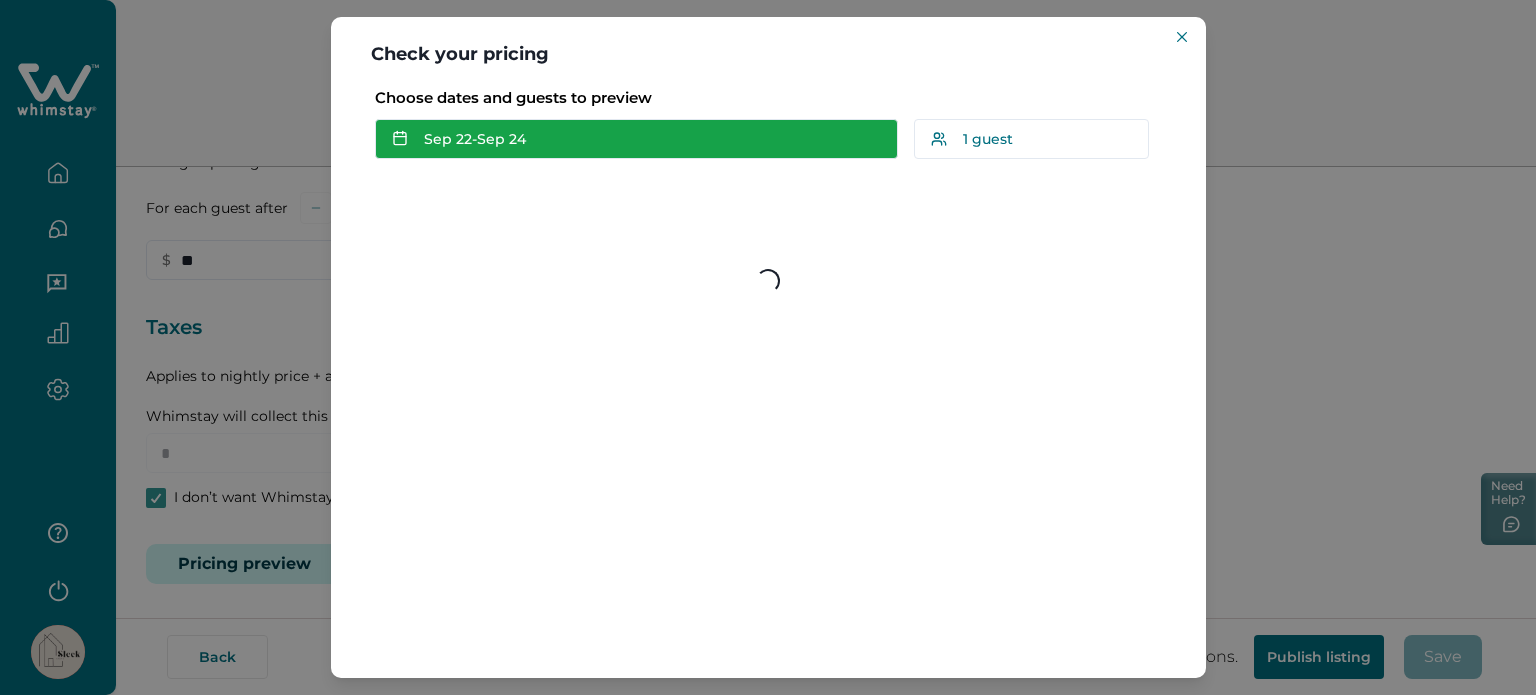 click on "Sep 22  -  Sep 24" at bounding box center (636, 139) 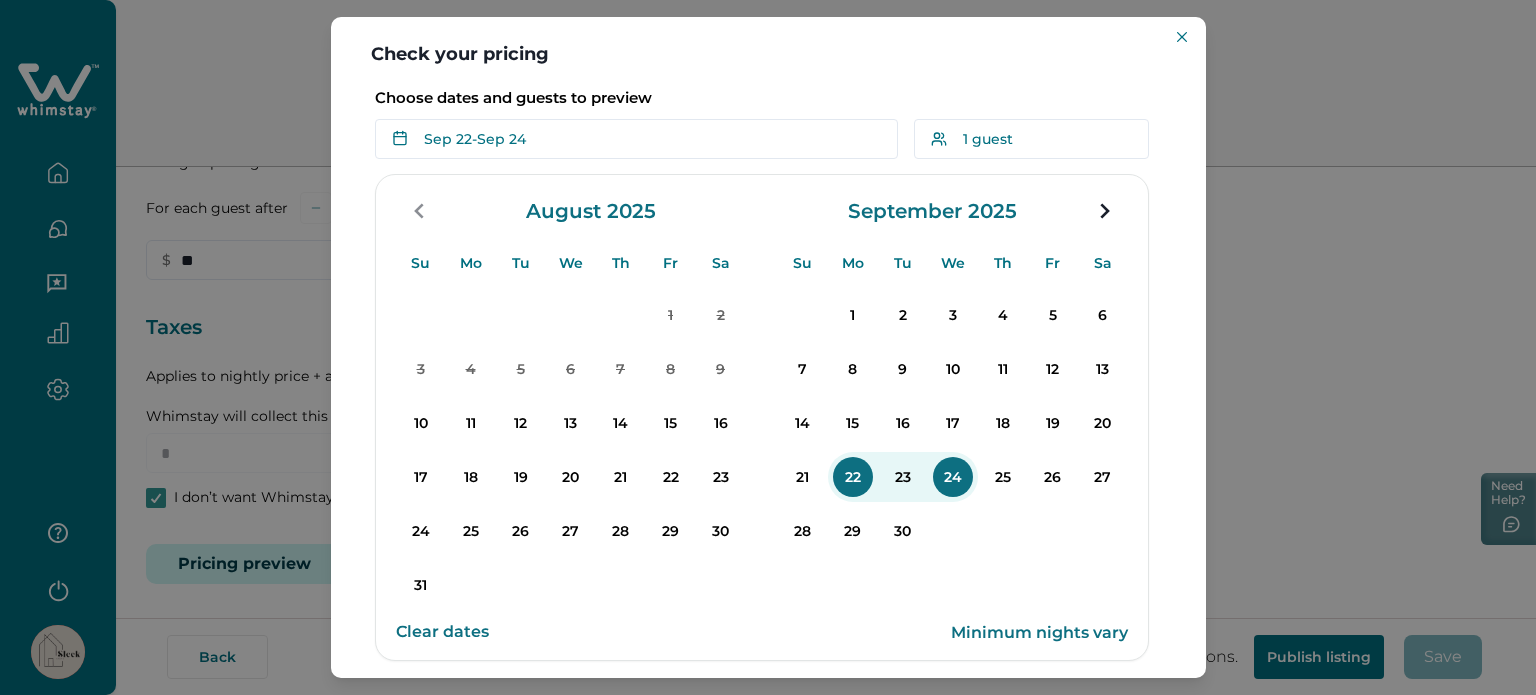 click on "19" at bounding box center (1053, 423) 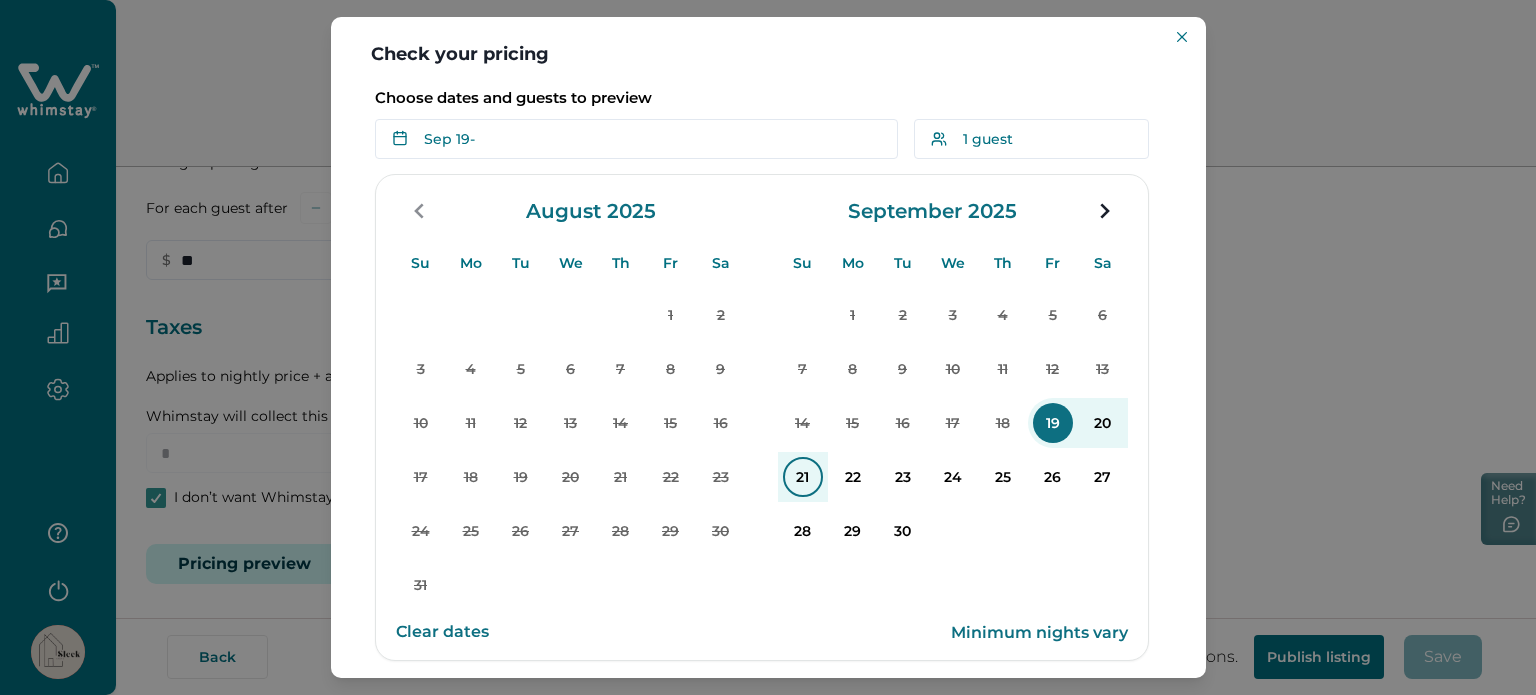 click on "21" at bounding box center [803, 477] 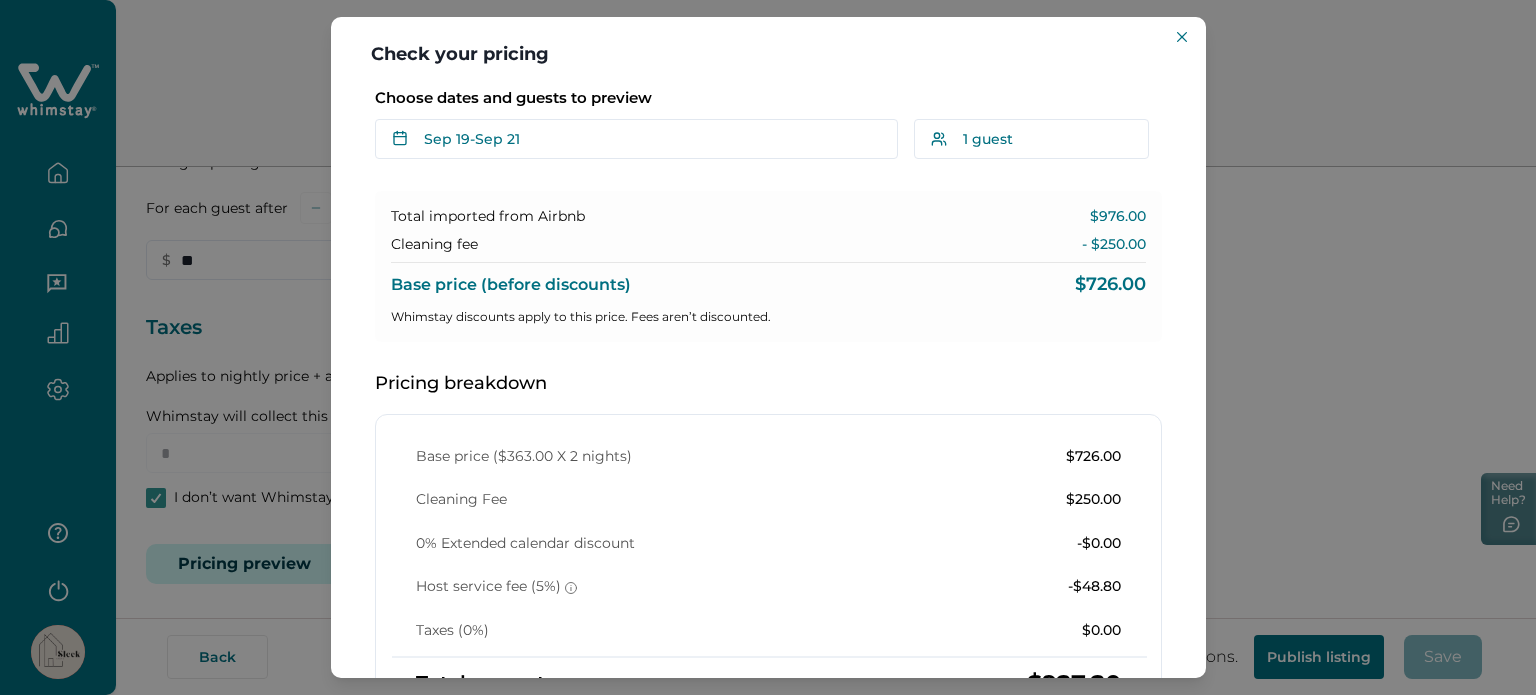 click on "Check your pricing Understand how base rates, fees, and discounts come together for guests Choose dates and guests to preview Sep 19  -  Sep 21 Su Mo Tu We Th Fr Sa Su Mo Tu We Th Fr Sa August 2025 Su Mo Tu We Th Fr Sa 1 2 3 4 5 6 7 8 9 10 11 12 13 14 15 16 17 18 19 20 21 22 23 24 25 26 27 28 29 30 31 September 2025 Su Mo Tu We Th Fr Sa 1 2 3 4 5 6 7 8 9 10 11 12 13 14 15 16 17 18 19 20 21 22 23 24 25 26 27 28 29 30 Clear dates Minimum nights vary 1 guest Adults Ages 18 or above 1 Children Ages 2-12 0 Pets Are you bringing a pet? 7 guests maximum, not including infants. Minimum renter age is 18.  Reset Apply Total imported from Airbnb $976.00 Cleaning fee - $250.00 Base price (before discounts) $726.00 Whimstay discounts apply to this price. Fees aren’t discounted. Pricing breakdown Base price ($363.00 X 2 nights)   $726.00 Cleaning Fee   $250.00 0% Extended calendar discount   -$0.00 Host service fee (5%)   -$48.80 Taxes   (0%) $0.00 Total payout   $927.20  How discounts work   Ask about pricing" at bounding box center (768, 347) 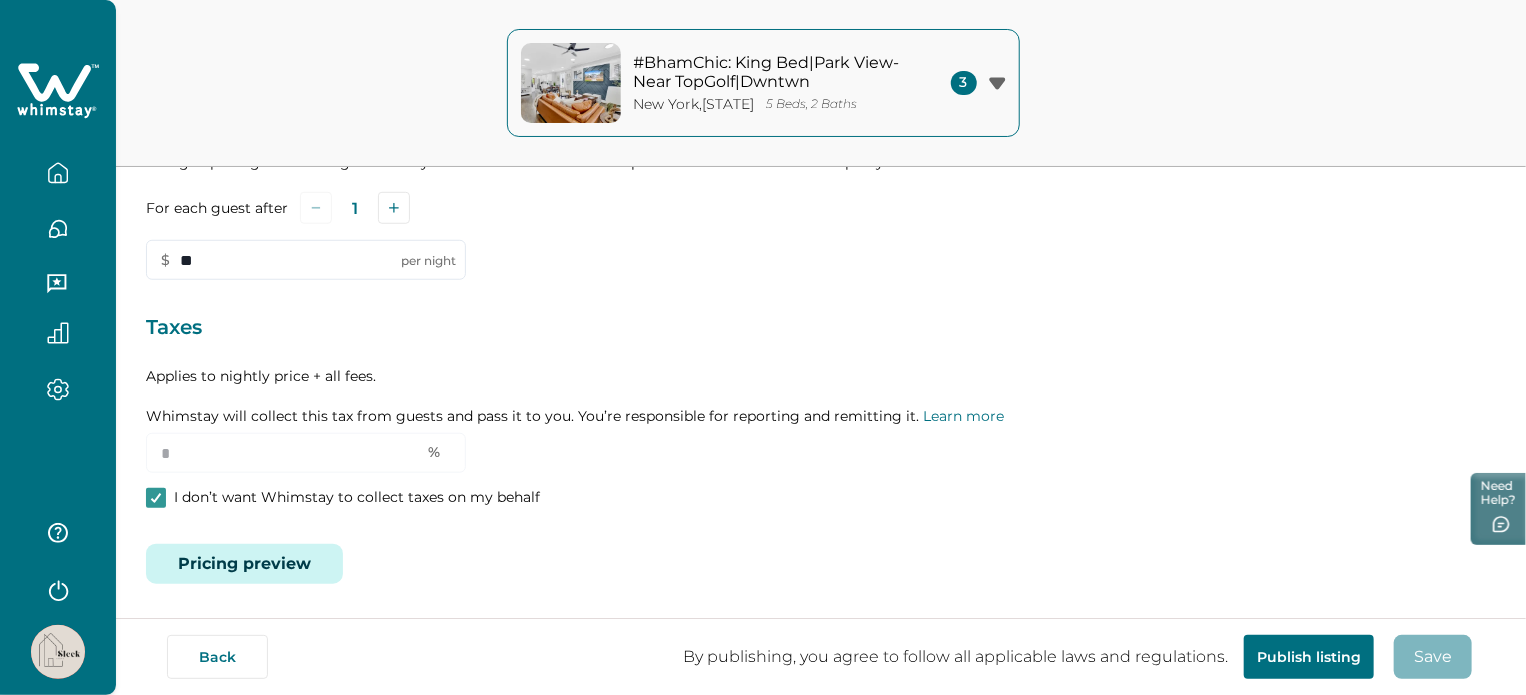click on "Taxes" at bounding box center (821, 328) 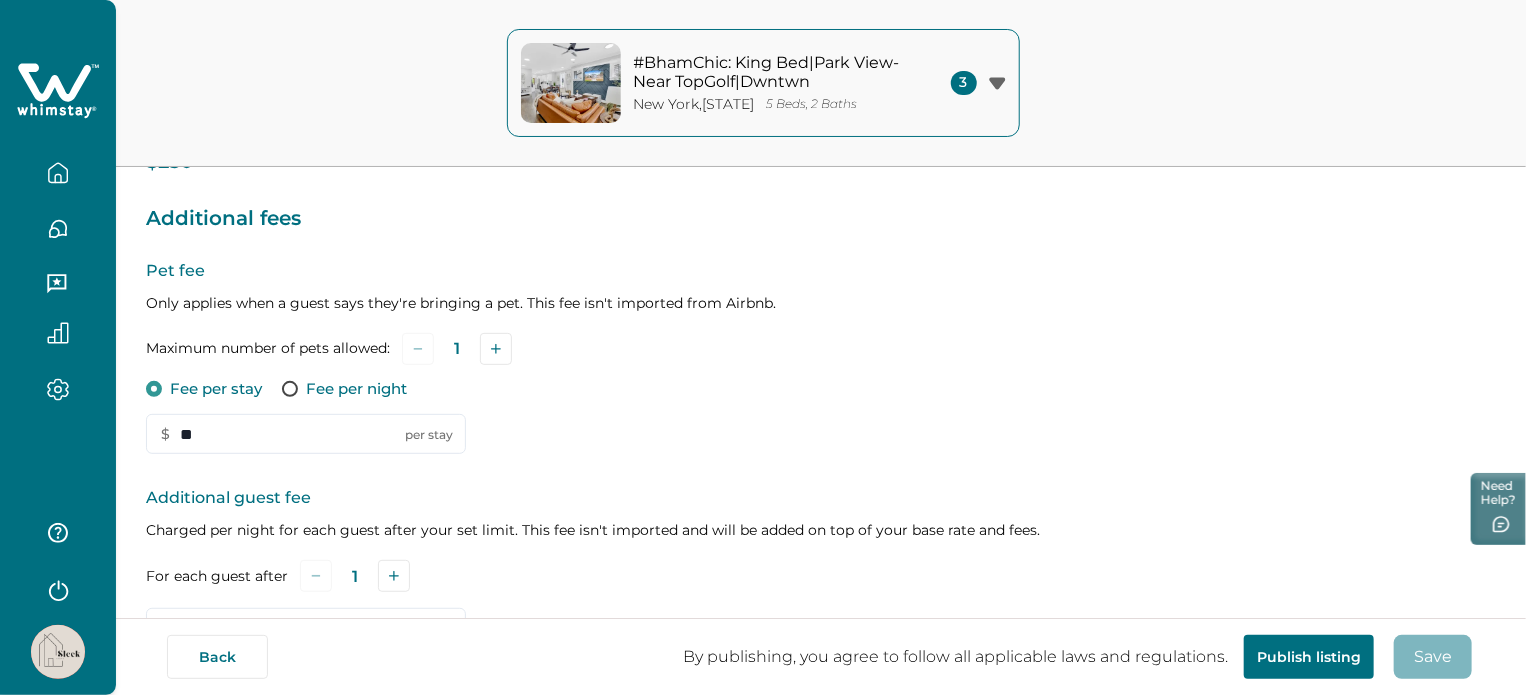 scroll, scrollTop: 0, scrollLeft: 0, axis: both 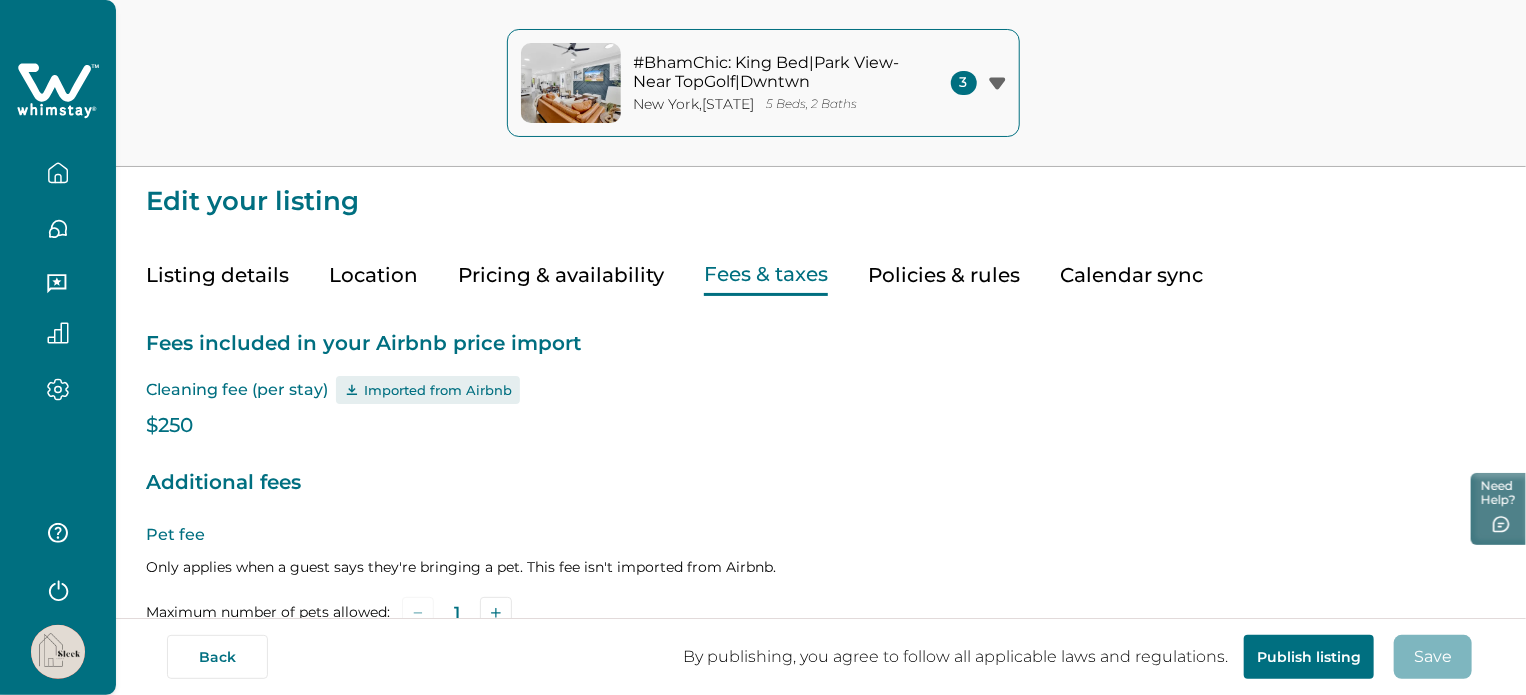 click on "Listing details" at bounding box center [217, 275] 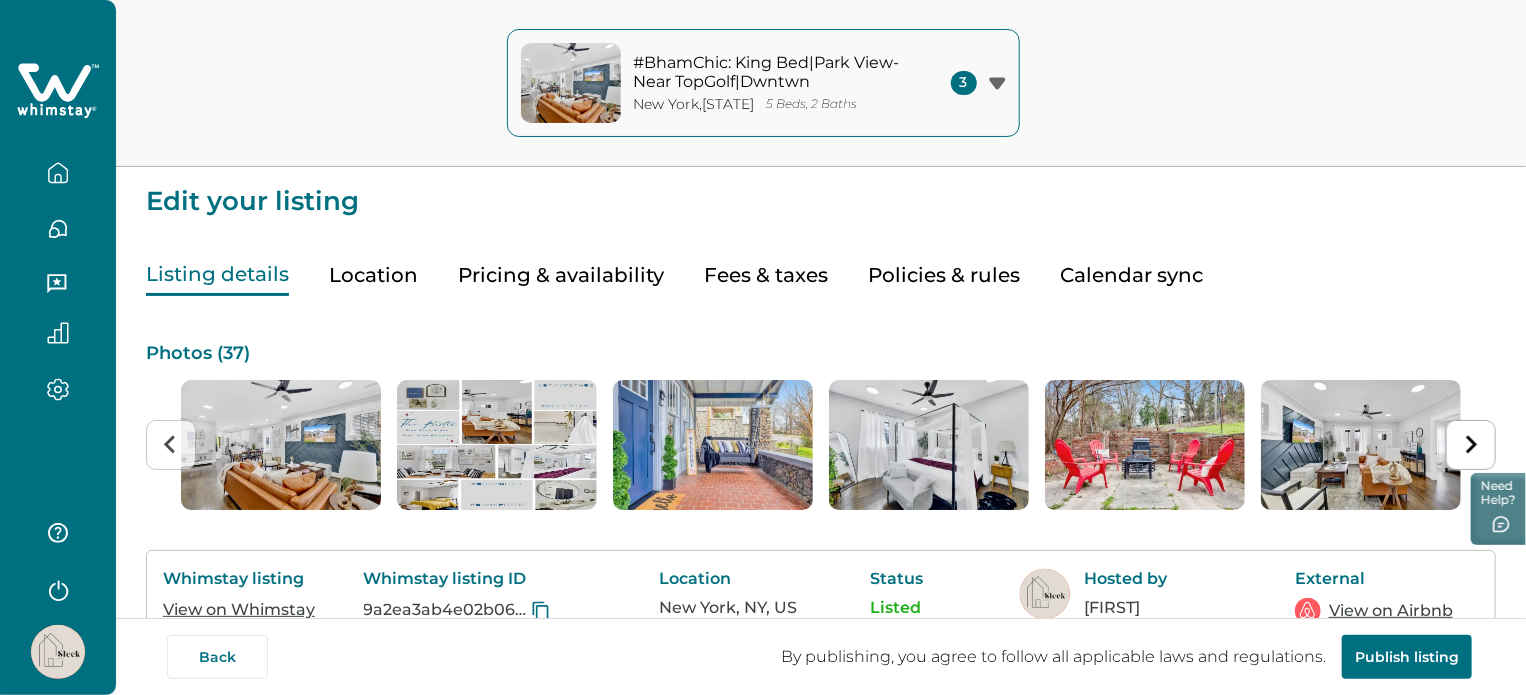 scroll, scrollTop: 244, scrollLeft: 0, axis: vertical 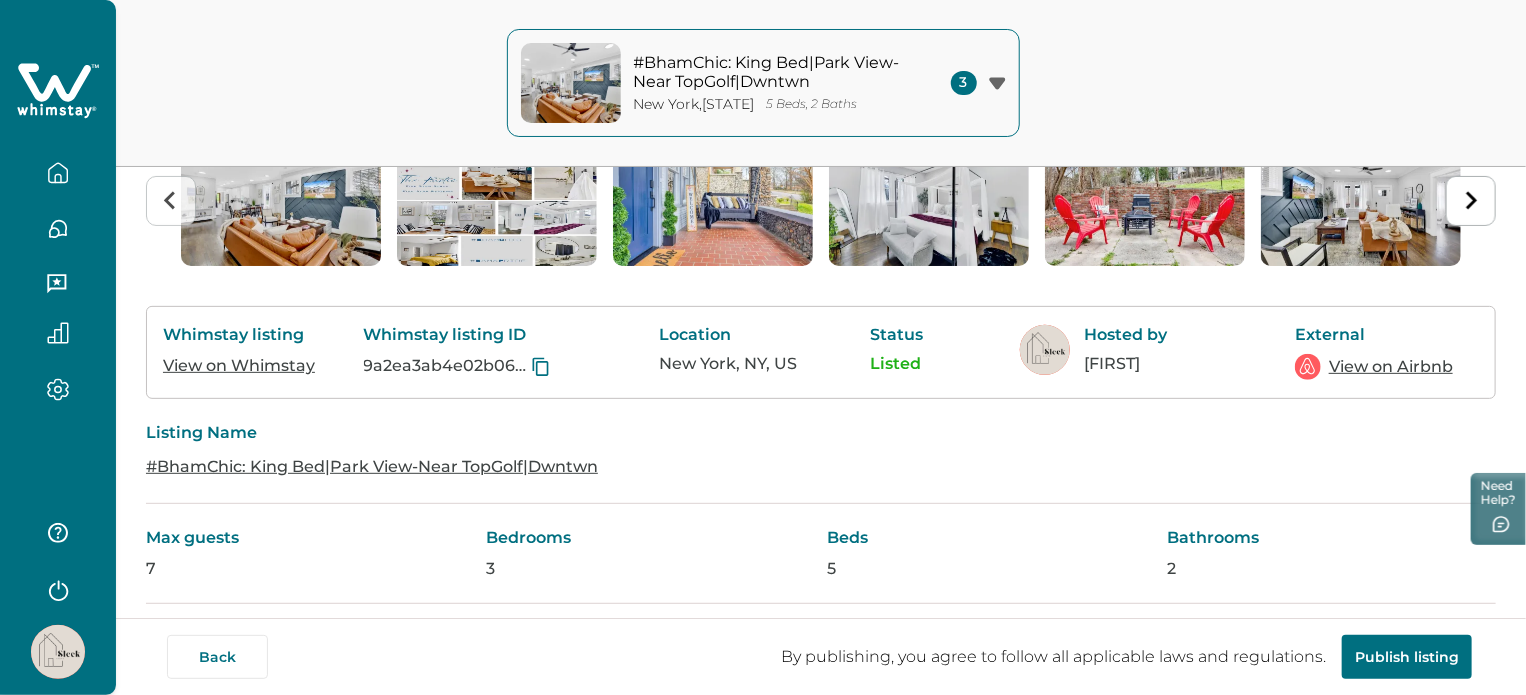 click on "View on Airbnb" at bounding box center [1391, 367] 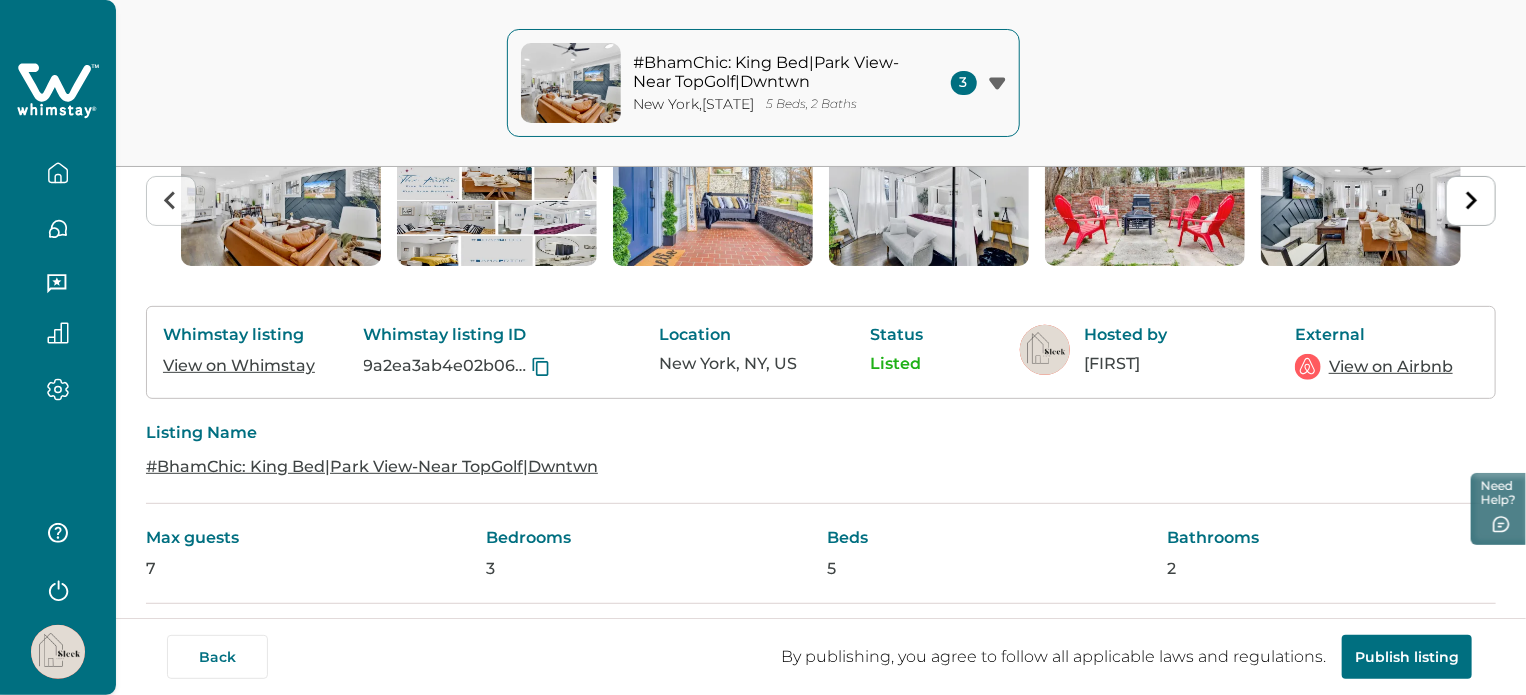 scroll, scrollTop: 0, scrollLeft: 0, axis: both 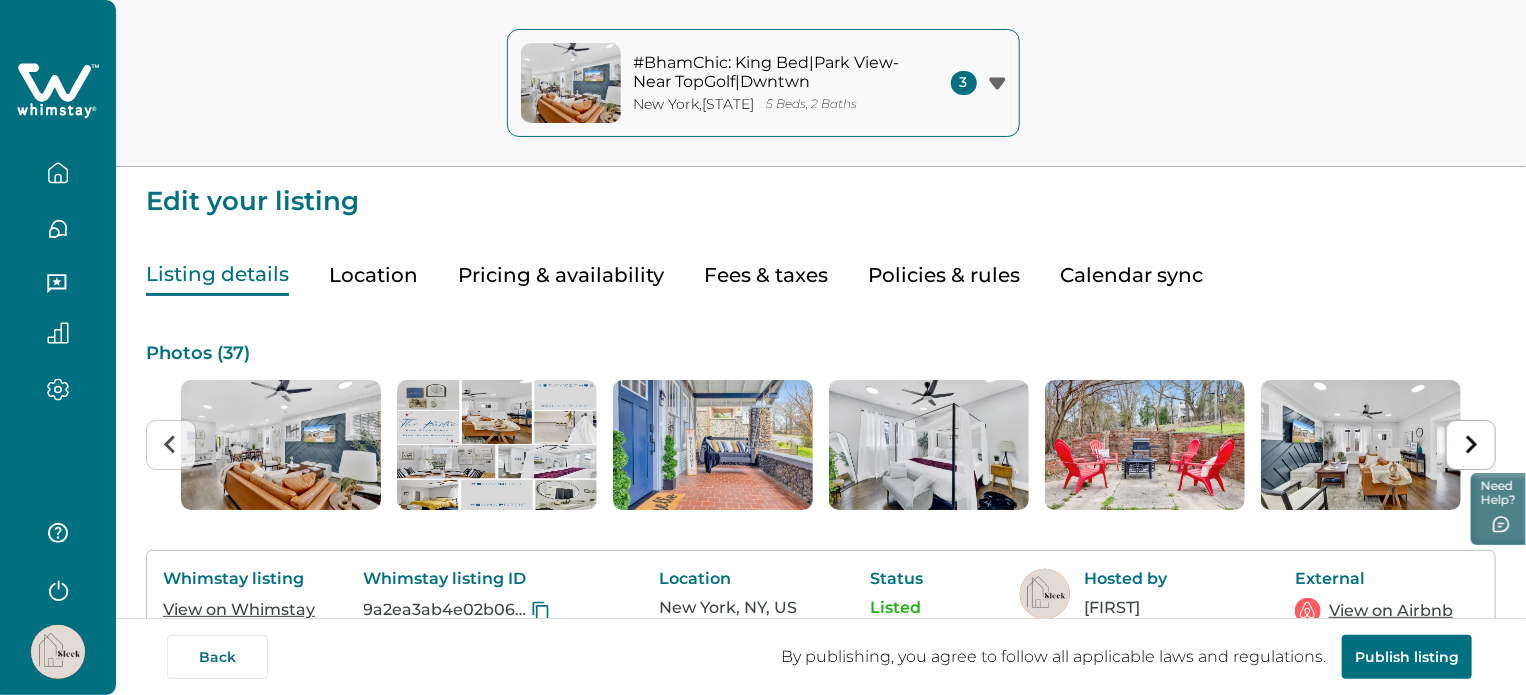click on "Fees & taxes" at bounding box center [766, 275] 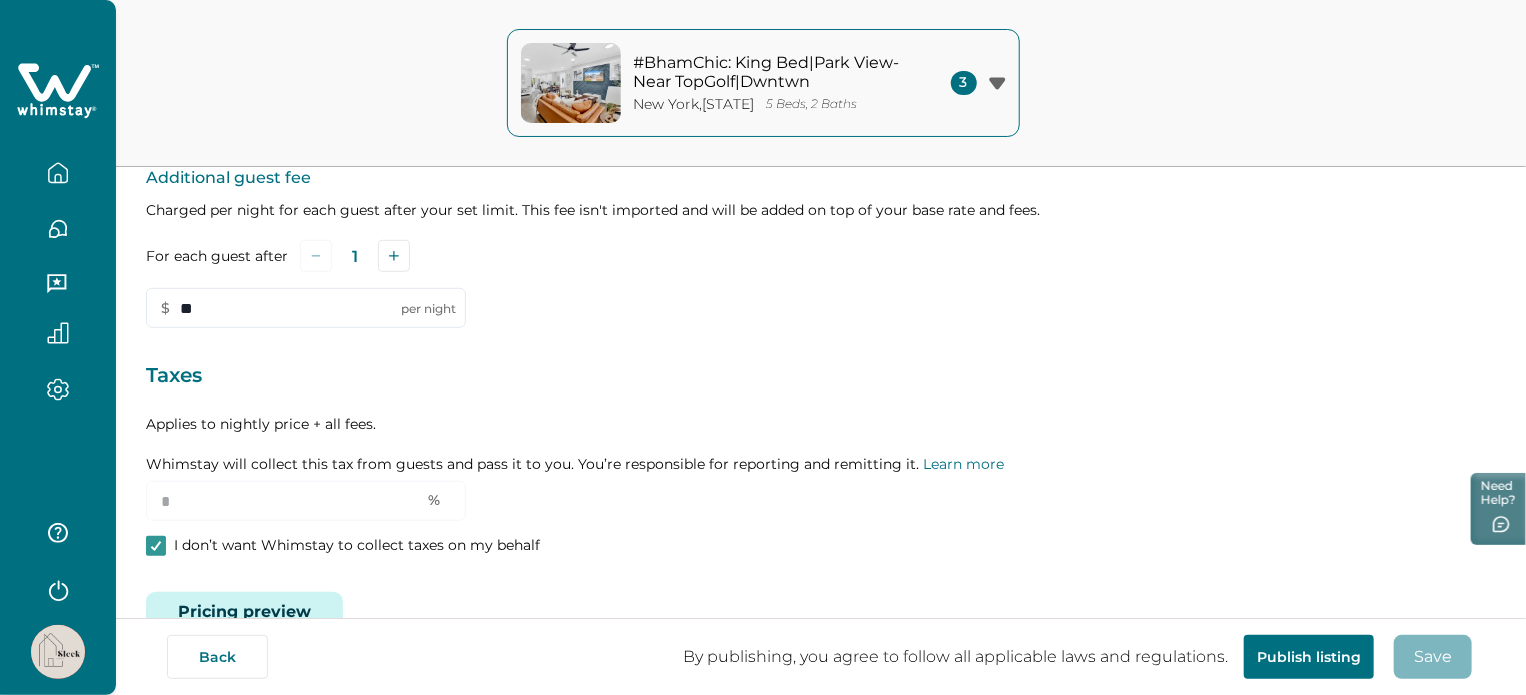 scroll, scrollTop: 632, scrollLeft: 0, axis: vertical 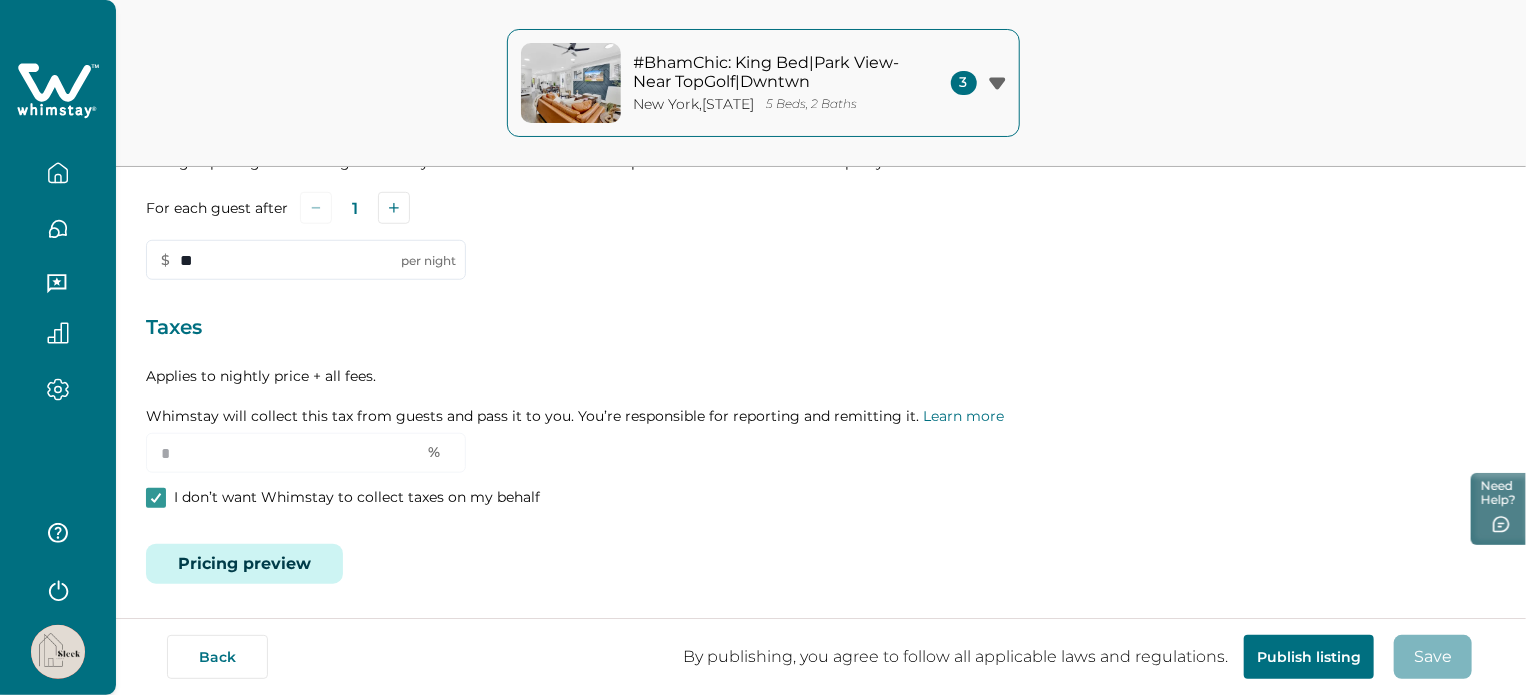 click on "Pricing preview" at bounding box center (244, 564) 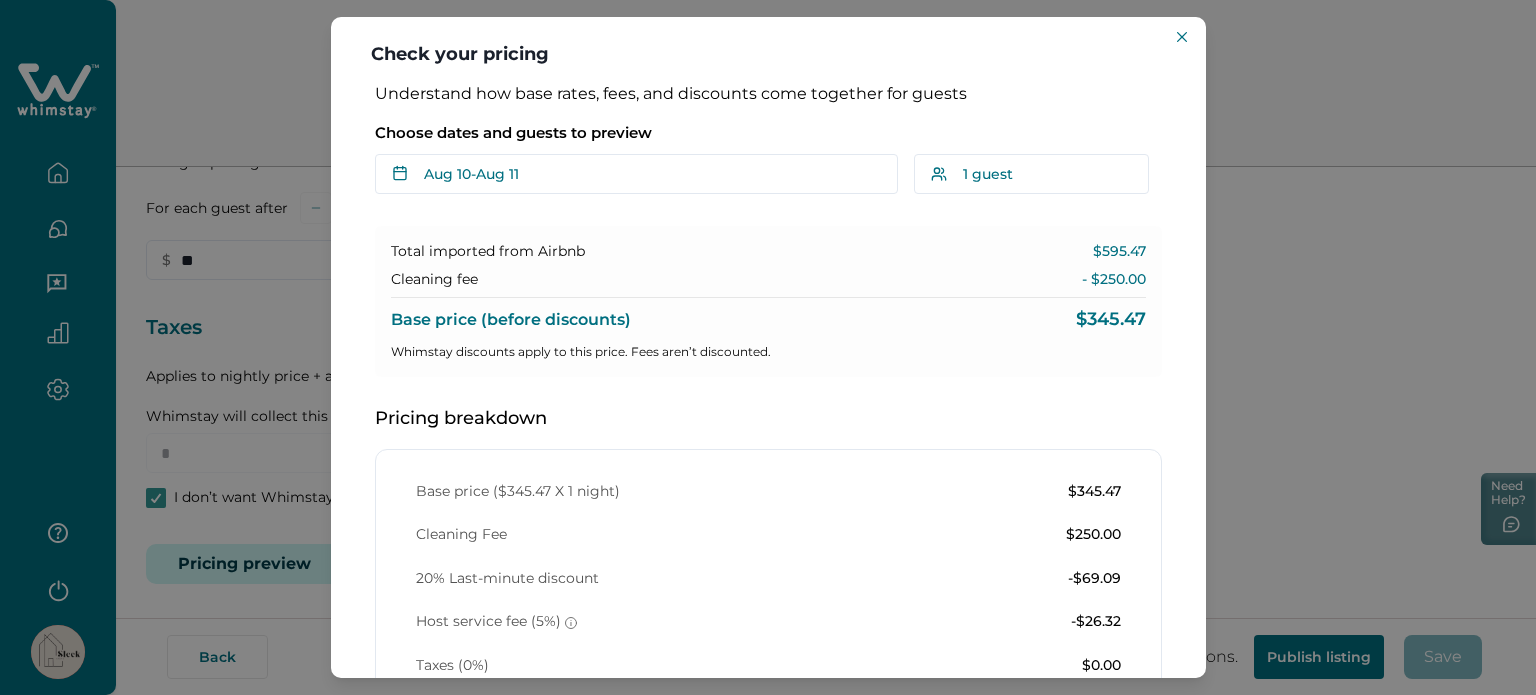type 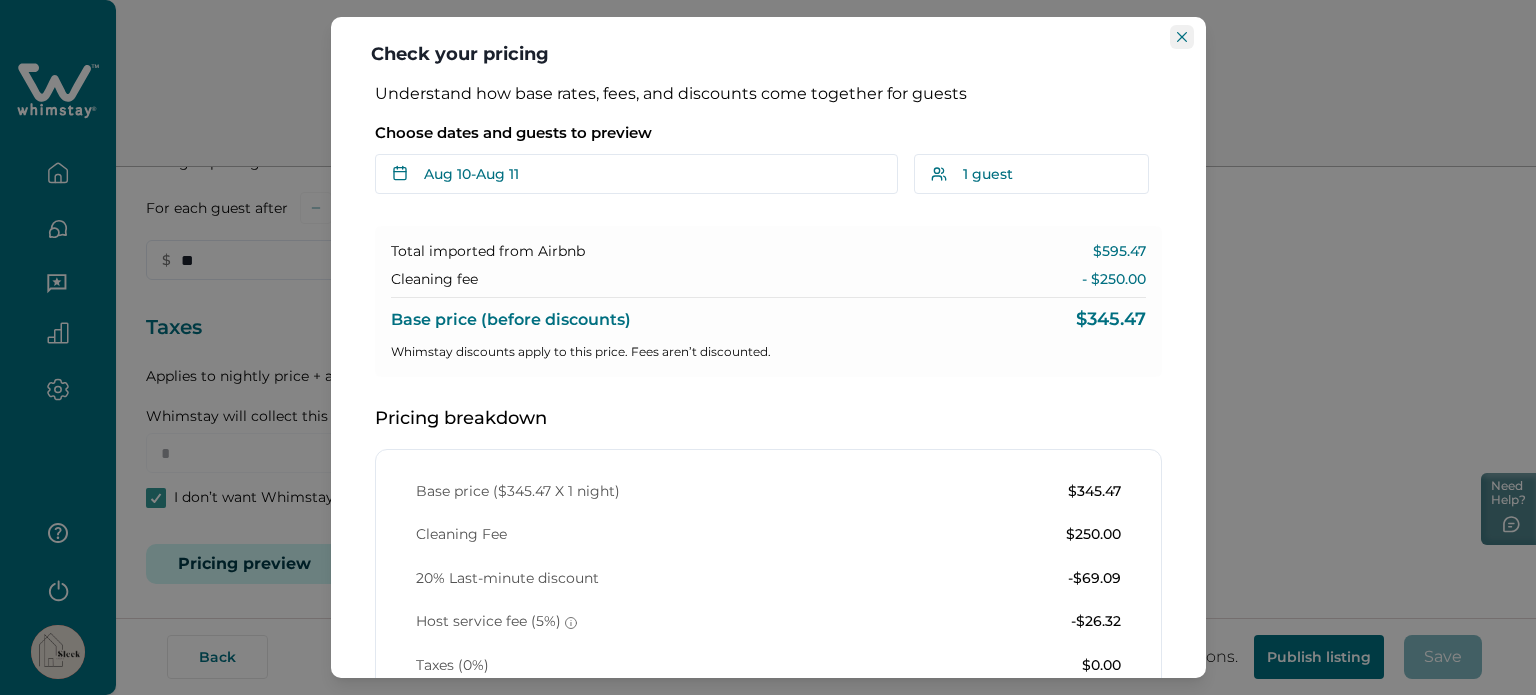 click at bounding box center [1182, 37] 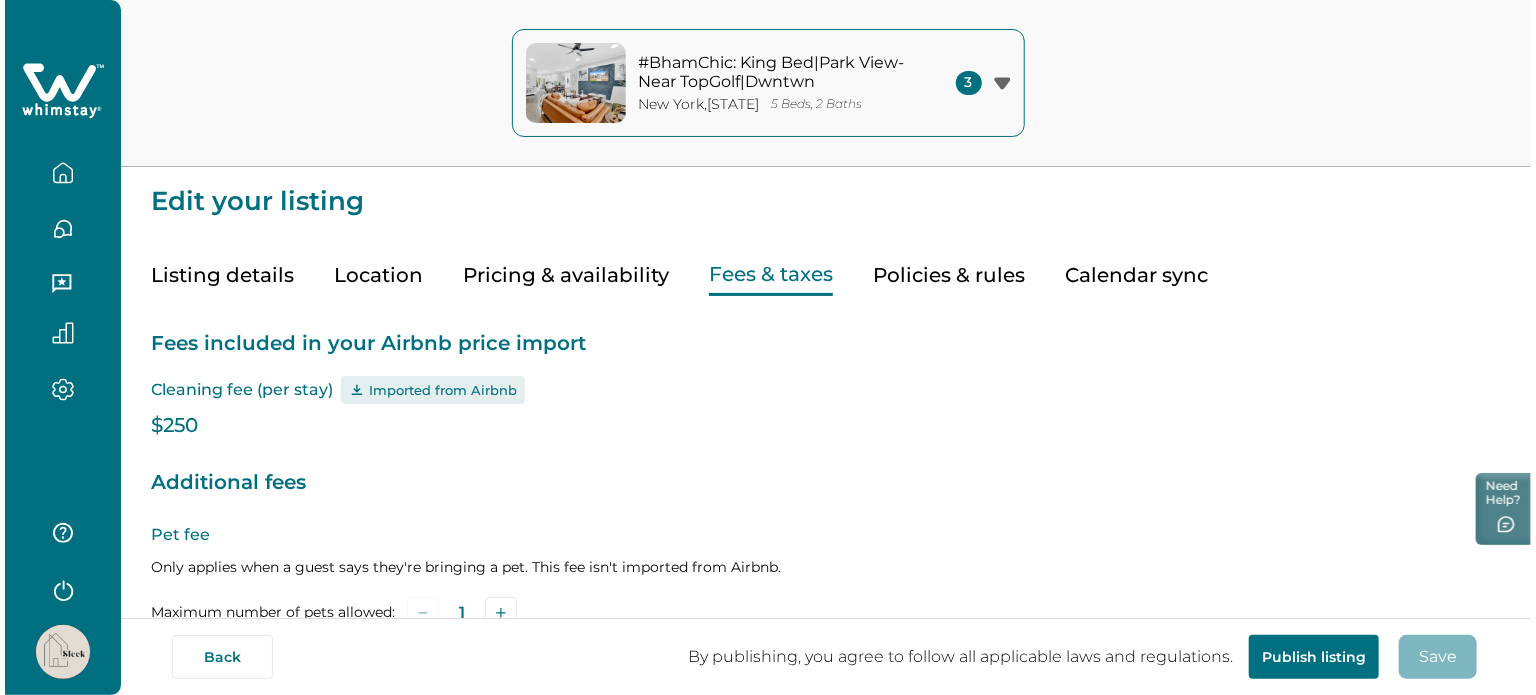 scroll, scrollTop: 632, scrollLeft: 0, axis: vertical 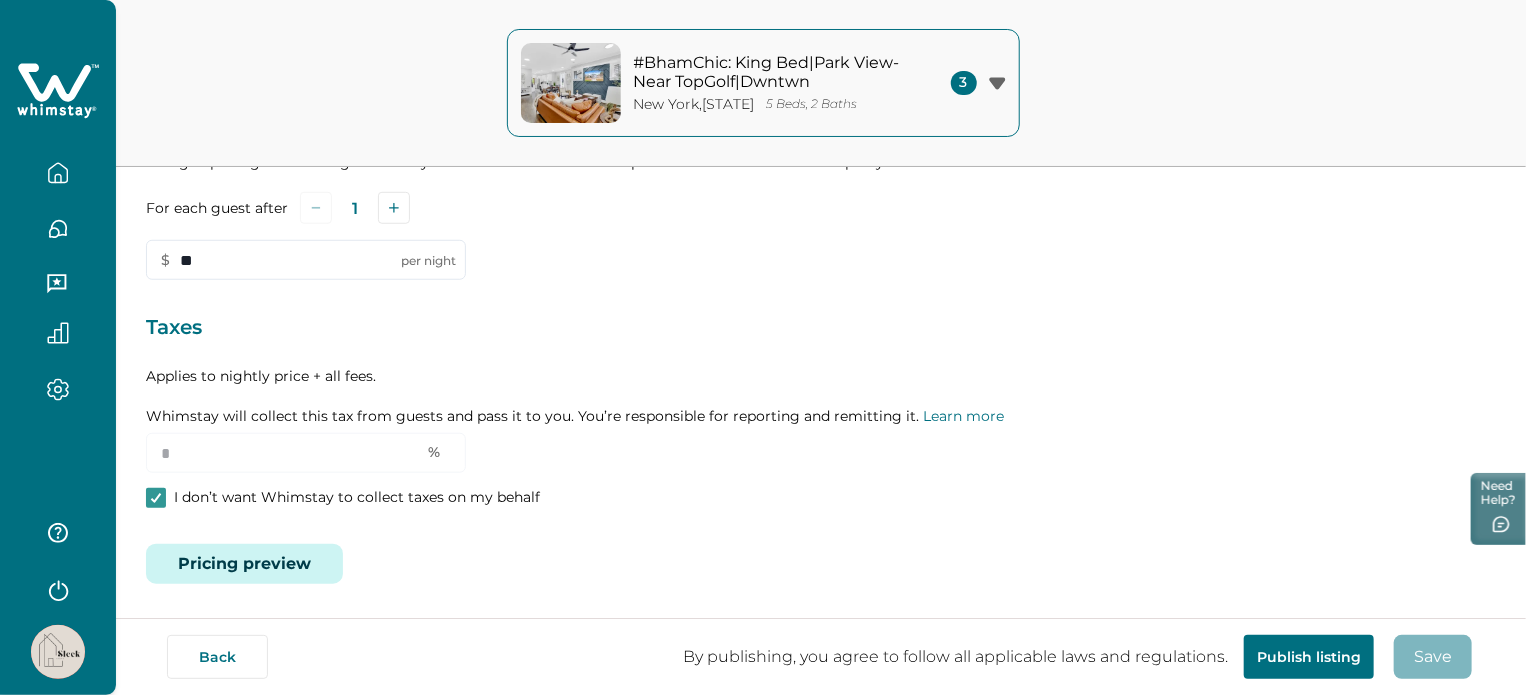 click on "Pricing preview" at bounding box center (244, 564) 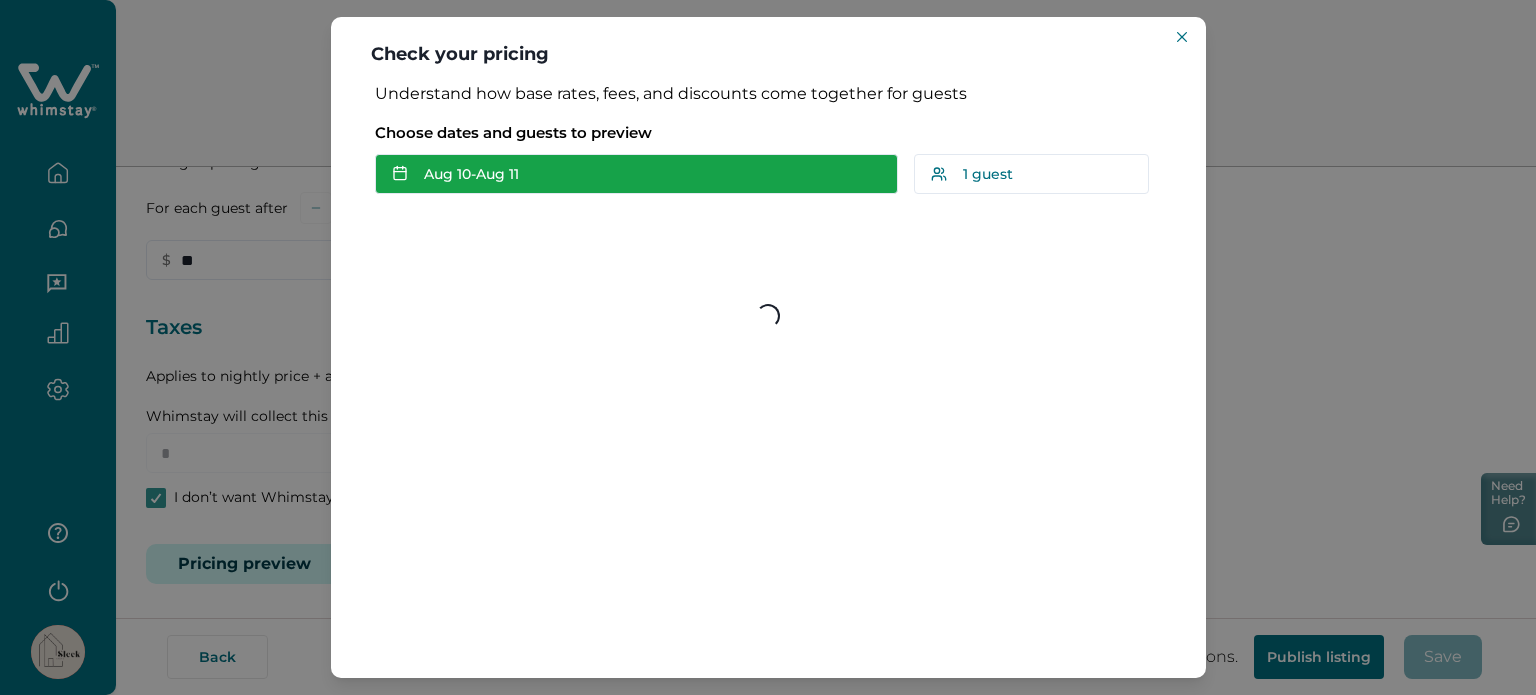 click on "Aug 10  -  Aug 11" at bounding box center [636, 174] 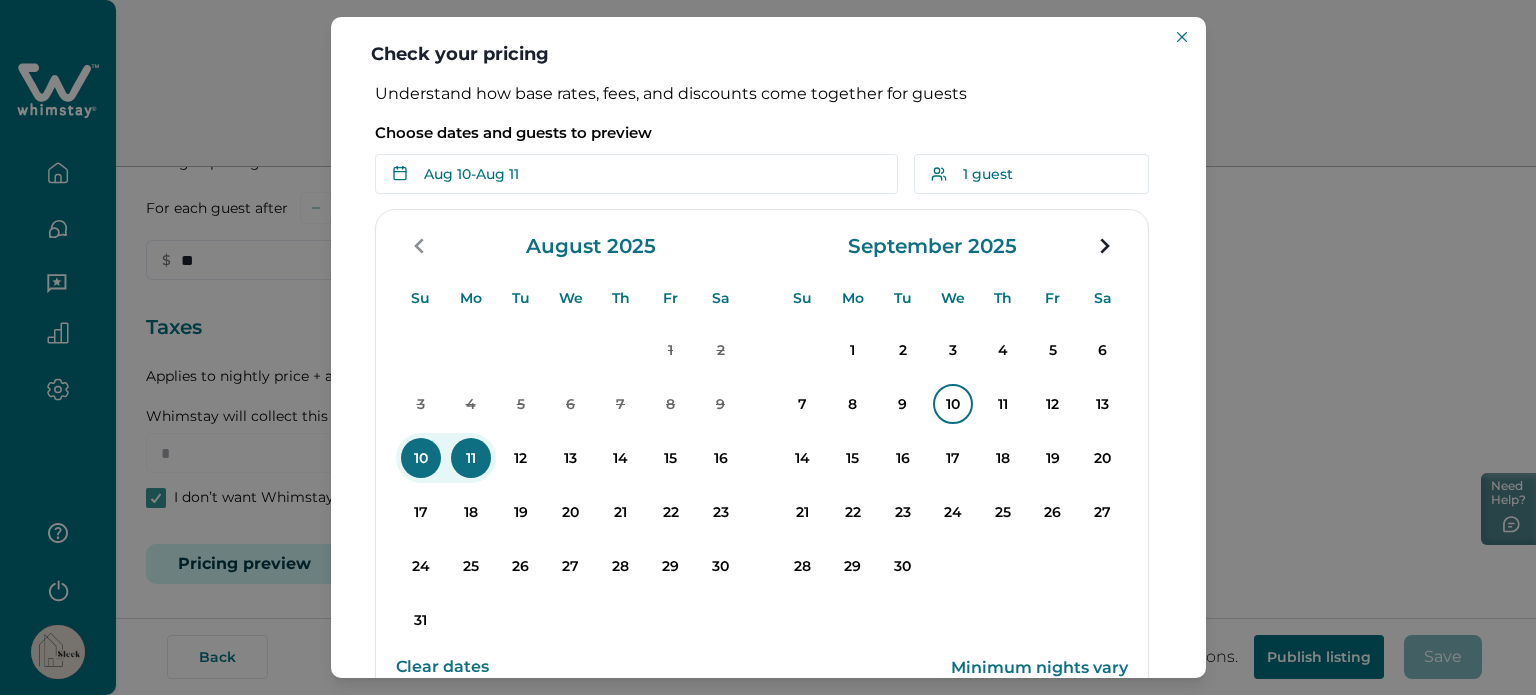 click on "10" at bounding box center (953, 404) 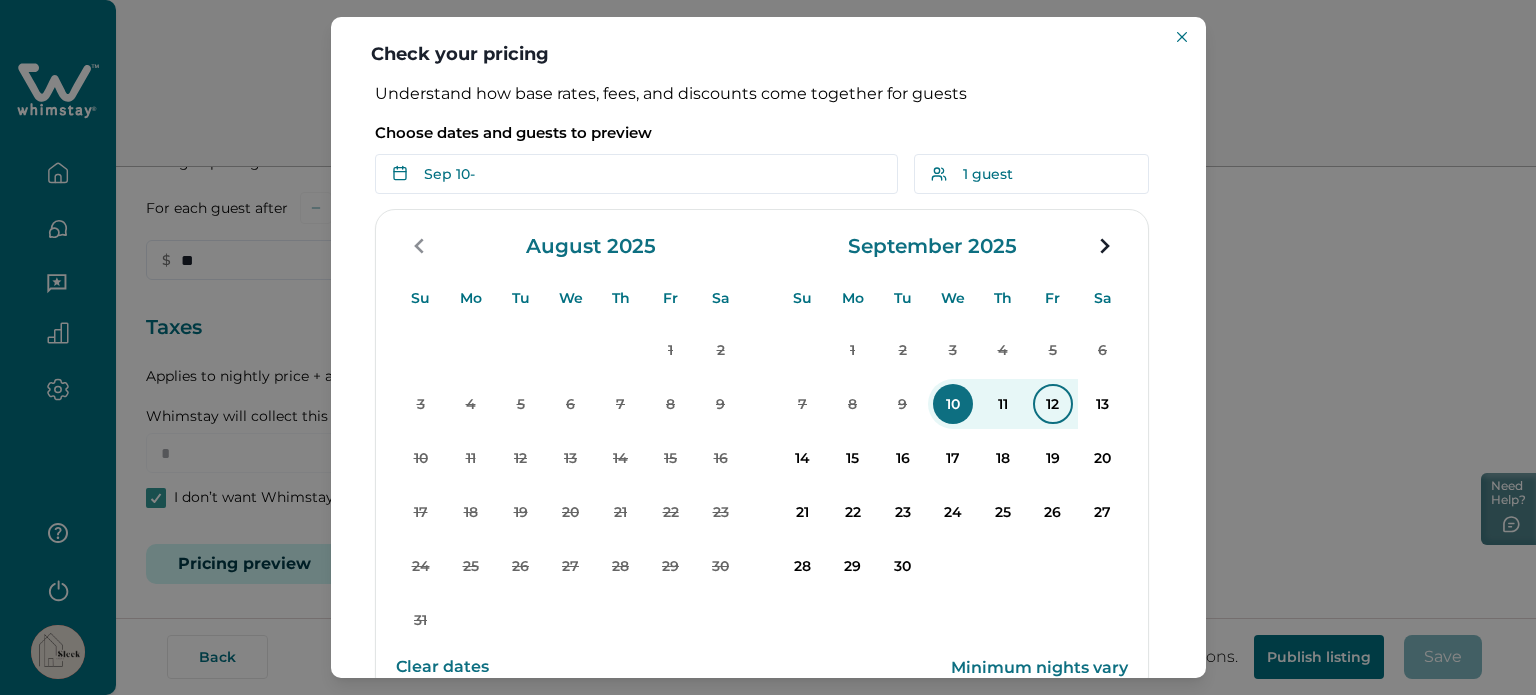 click on "12" at bounding box center [1053, 404] 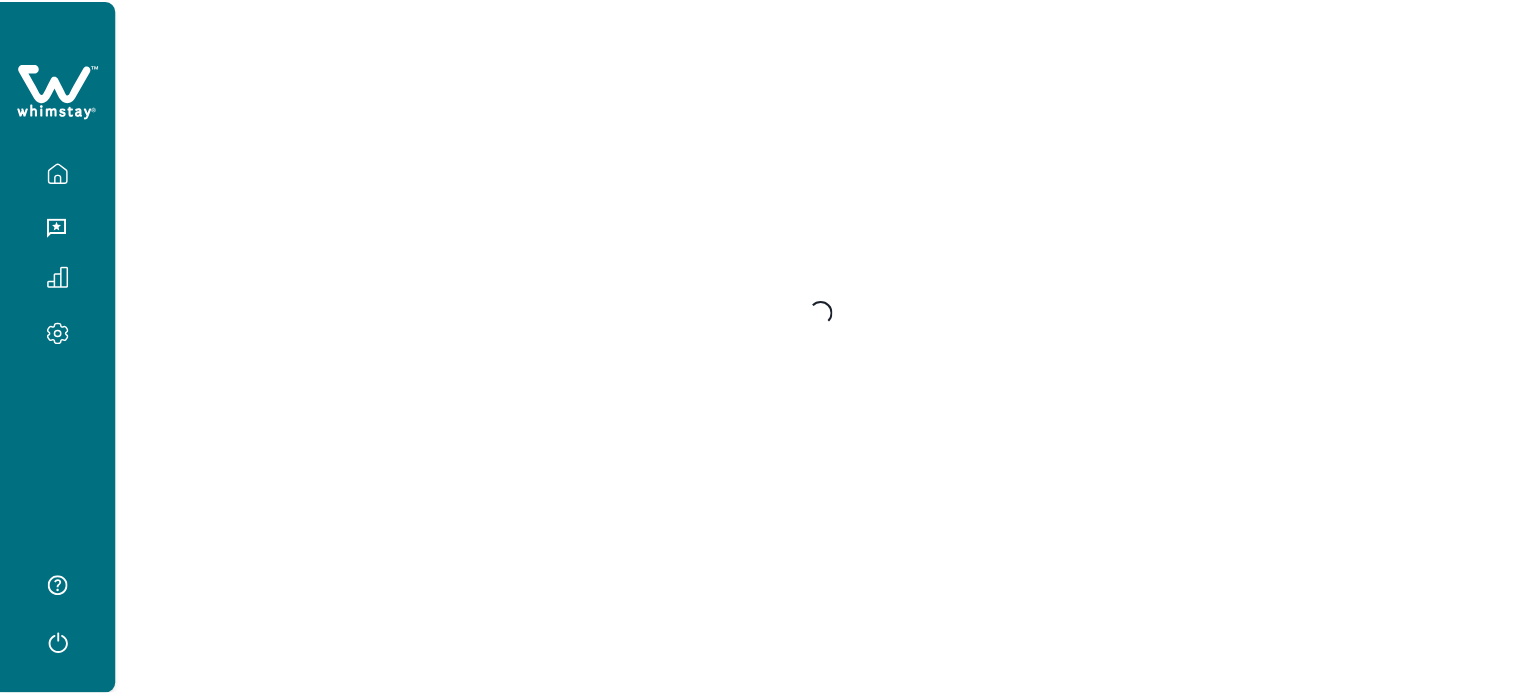 scroll, scrollTop: 0, scrollLeft: 0, axis: both 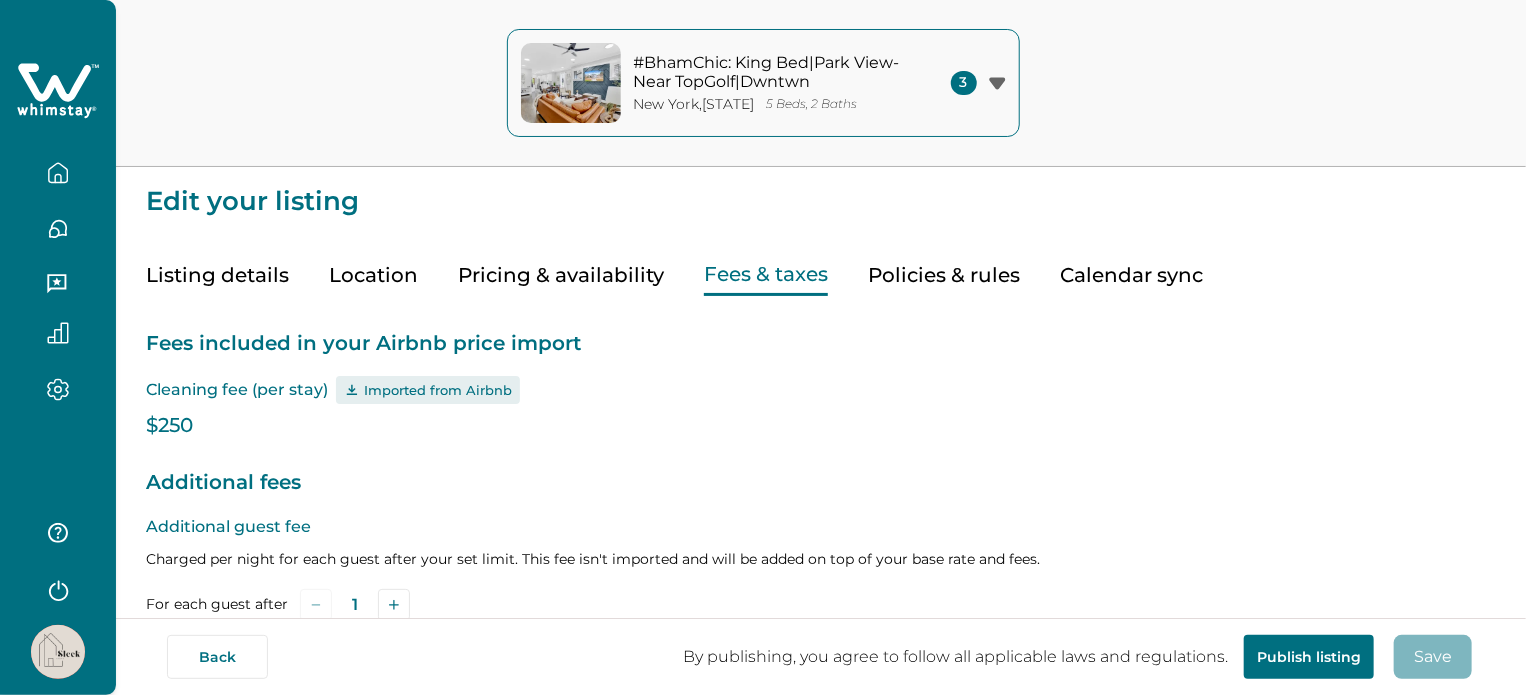 type on "**" 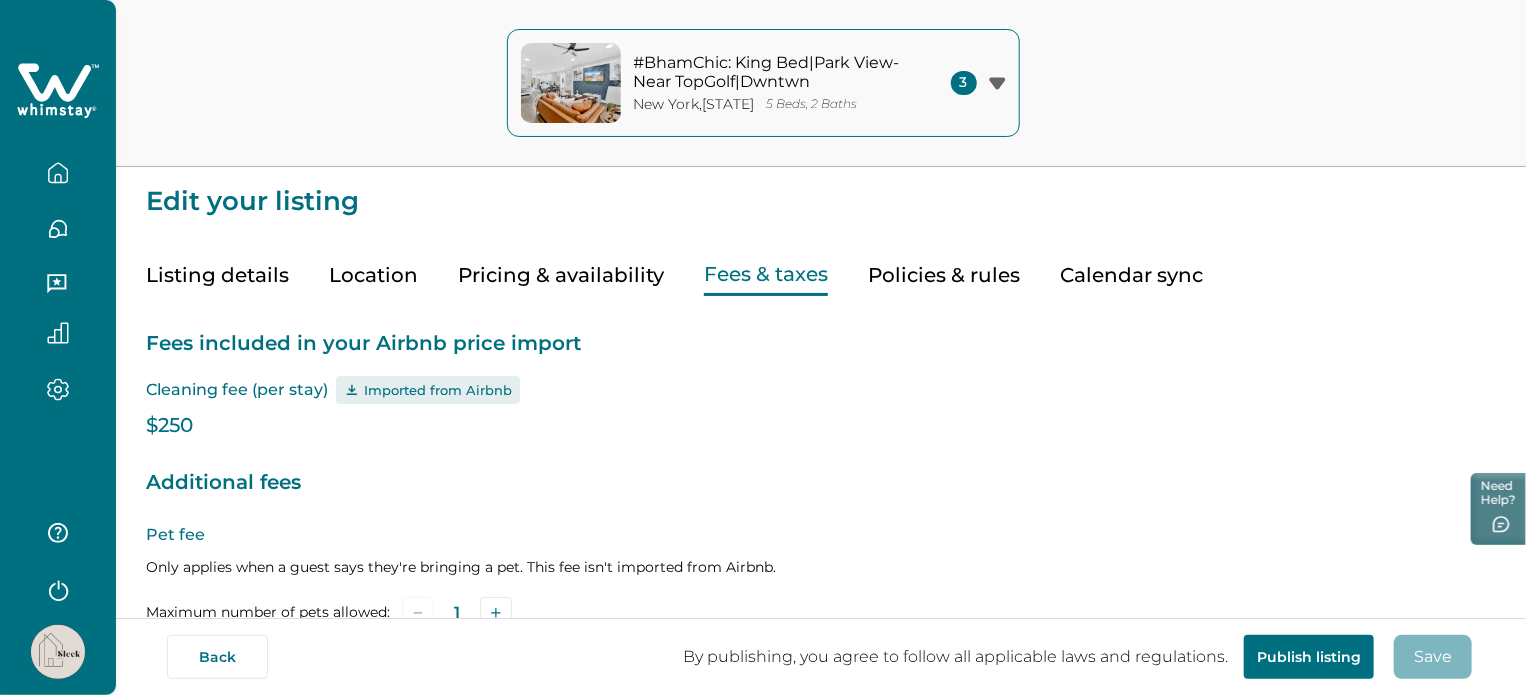 scroll, scrollTop: 632, scrollLeft: 0, axis: vertical 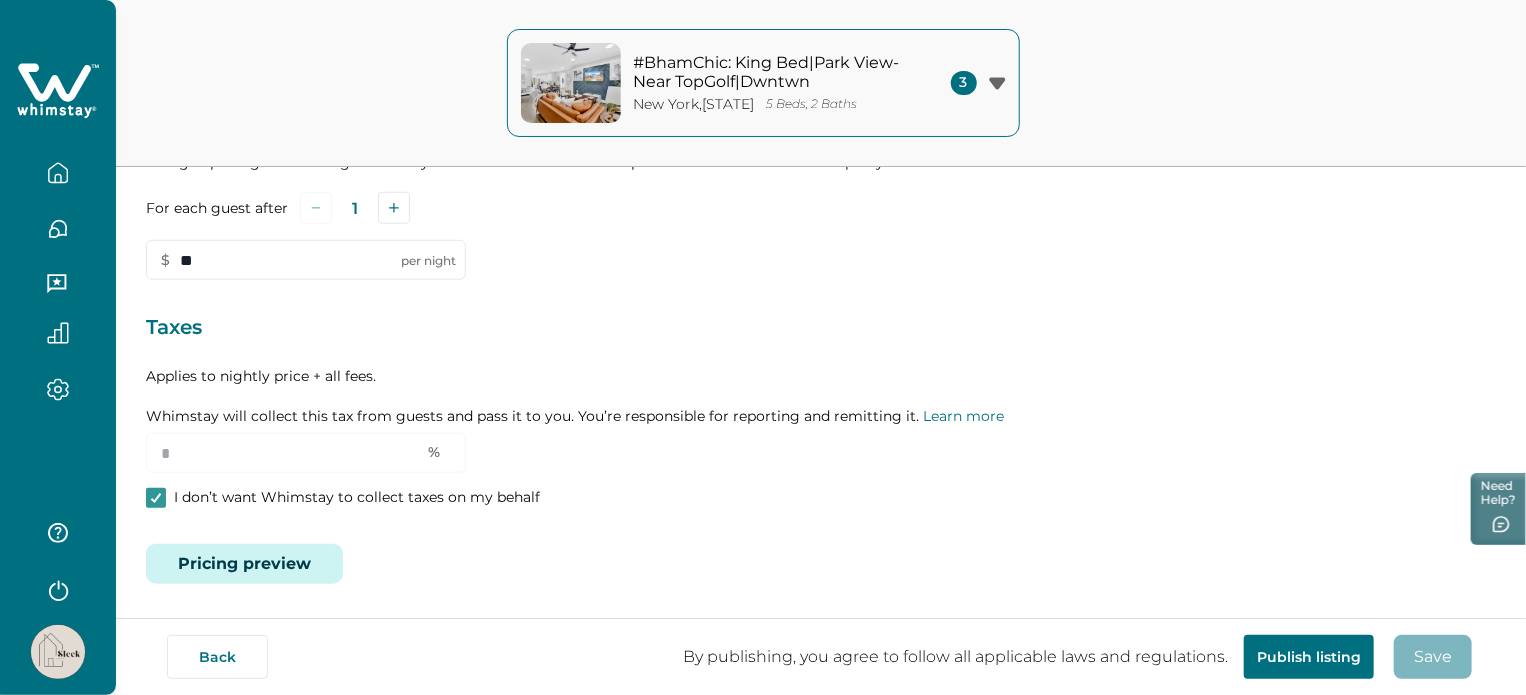 click on "Pricing preview" at bounding box center [244, 564] 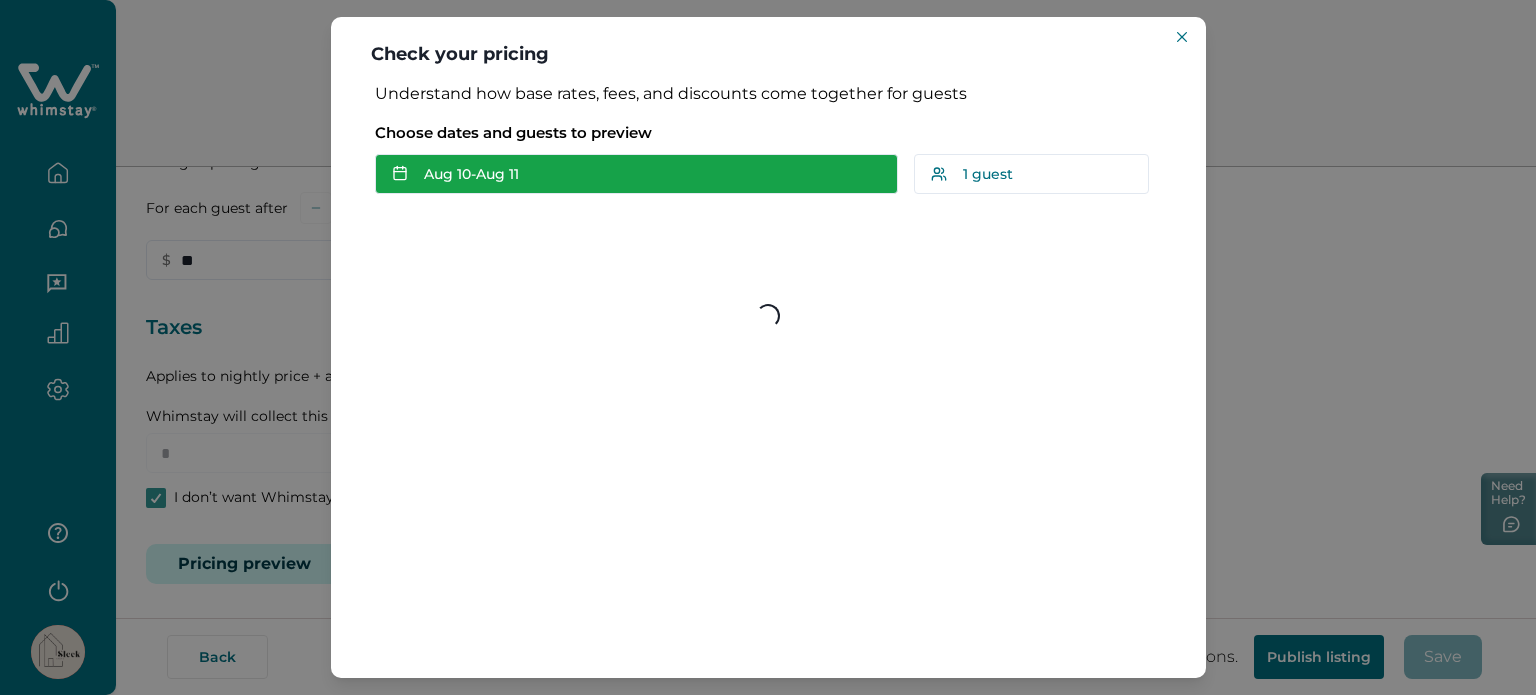 click on "Aug 10  -  Aug 11" at bounding box center [636, 174] 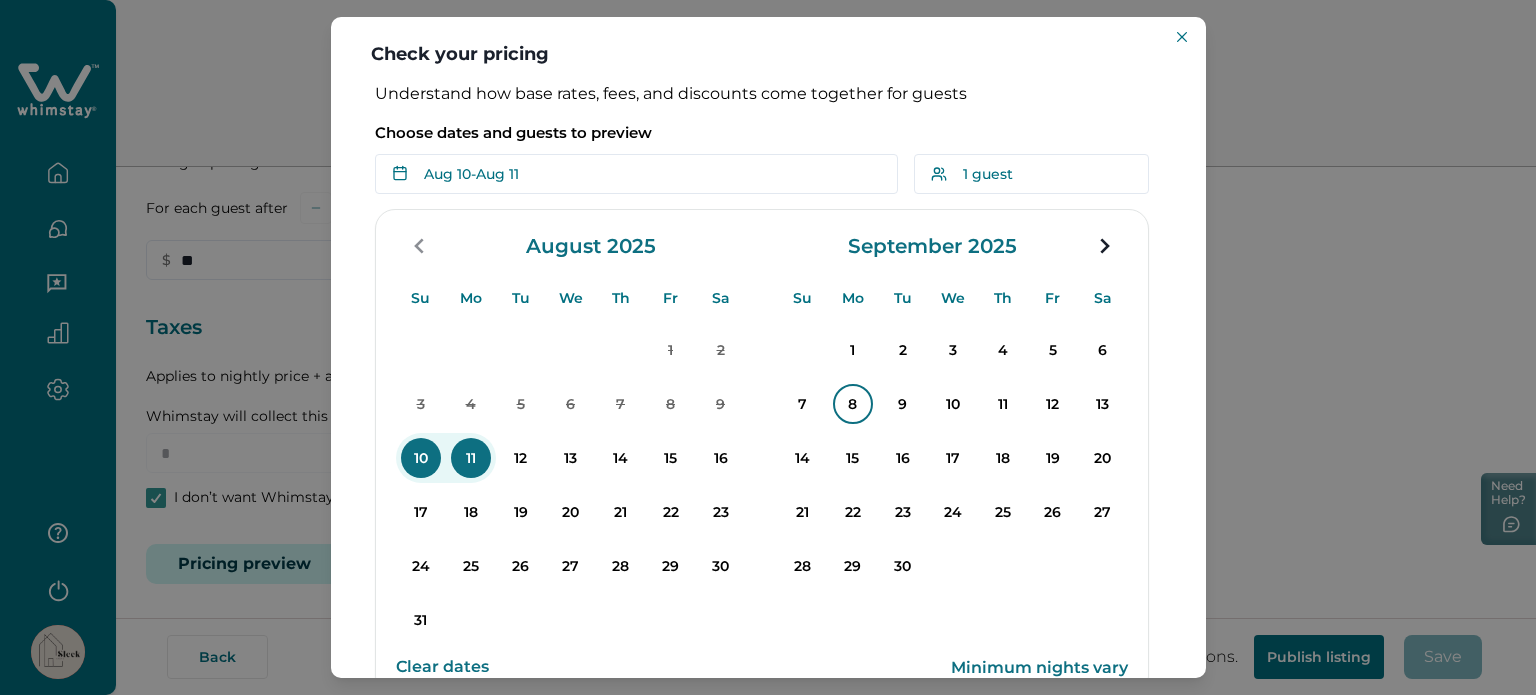 click on "8" at bounding box center [853, 404] 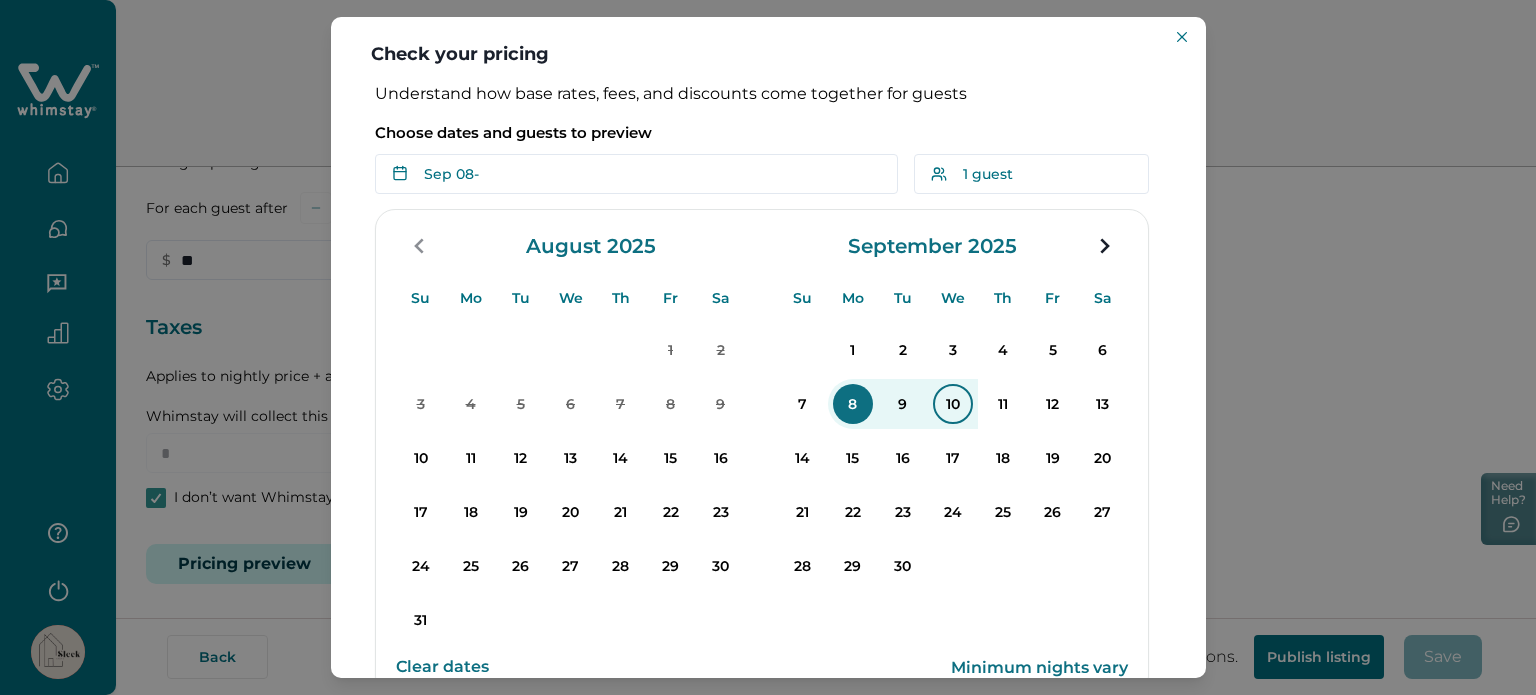 click on "10" at bounding box center (953, 404) 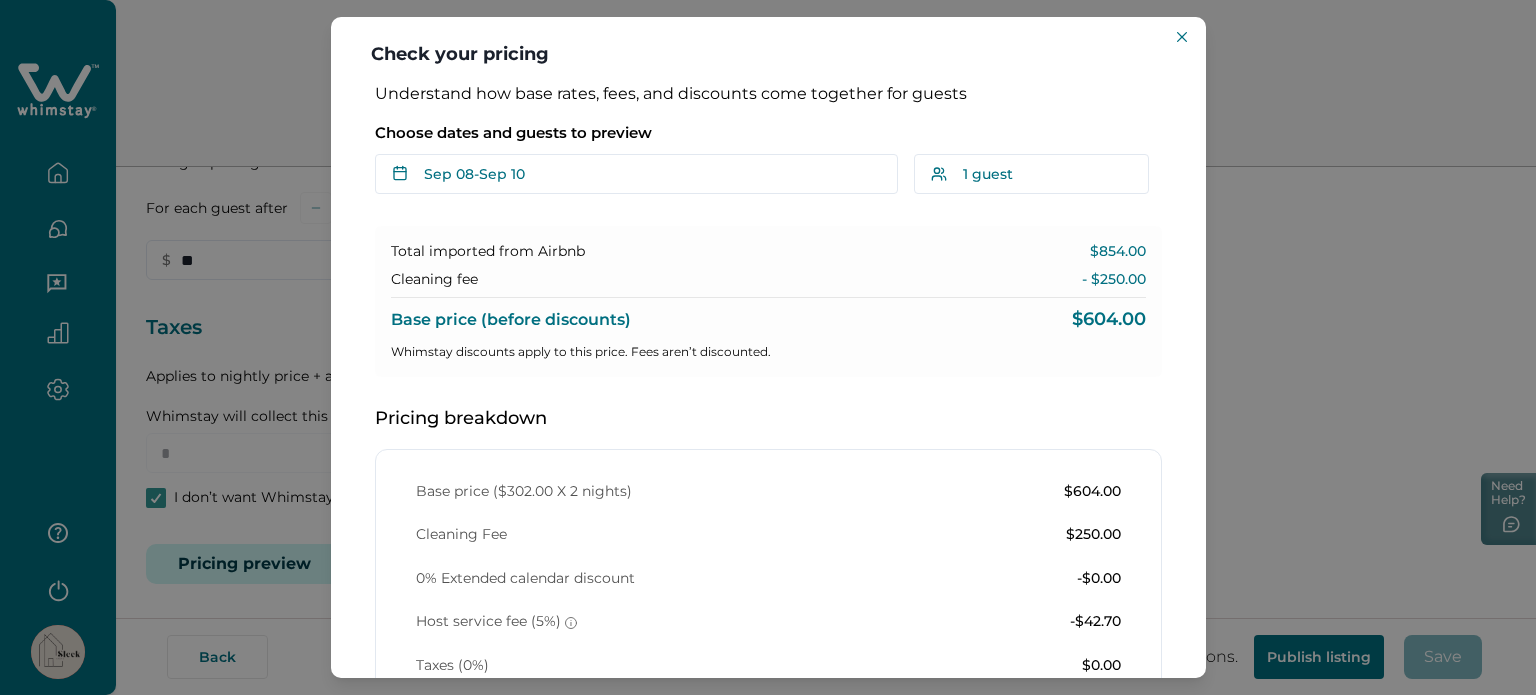 click on "Check your pricing Understand how base rates, fees, and discounts come together for guests Choose dates and guests to preview Sep 08 - Sep 10 Su Mo Tu We Th Fr Sa Su Mo Tu We Th Fr Sa August 2025 Su Mo Tu We Th Fr Sa 1 2 3 4 5 6 7 8 9 10 11 12 13 14 15 16 17 18 19 20 21 22 23 24 25 26 27 28 29 30 31 September 2025 Su Mo Tu We Th Fr Sa 1 2 3 4 5 6 7 8 9 10 11 12 13 14 15 16 17 18 19 20 21 22 23 24 25 26 27 28 29 30 Clear dates Minimum nights vary 1 guest Adults Ages 18 or above 1 Children Ages 2-12 0 Pets Are you bringing a pet? 7 guests maximum, not including infants. Minimum renter age is 18. Reset Apply Total imported from Airbnb $854.00 Cleaning fee - $250.00 Base price (before discounts) $604.00 Whimstay discounts apply to this price. Fees aren’t discounted. Pricing breakdown Base price ($302.00 X 2 nights) $604.00 Cleaning Fee $250.00 0% Extended calendar discount -$0.00 Host service fee (5%) -$42.70 Taxes (0%) $0.00 Total payout $811.30 How discounts work Ask about pricing" at bounding box center (768, 347) 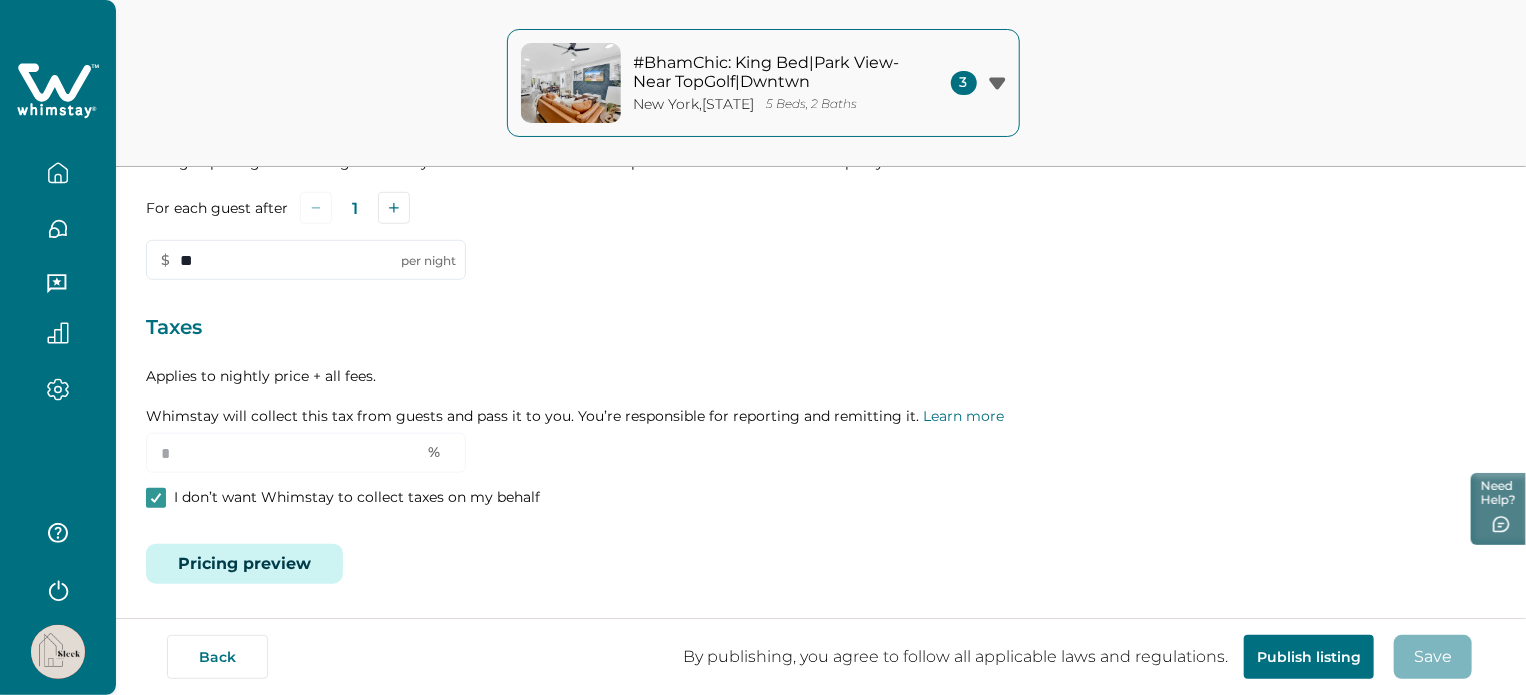 click at bounding box center [58, 652] 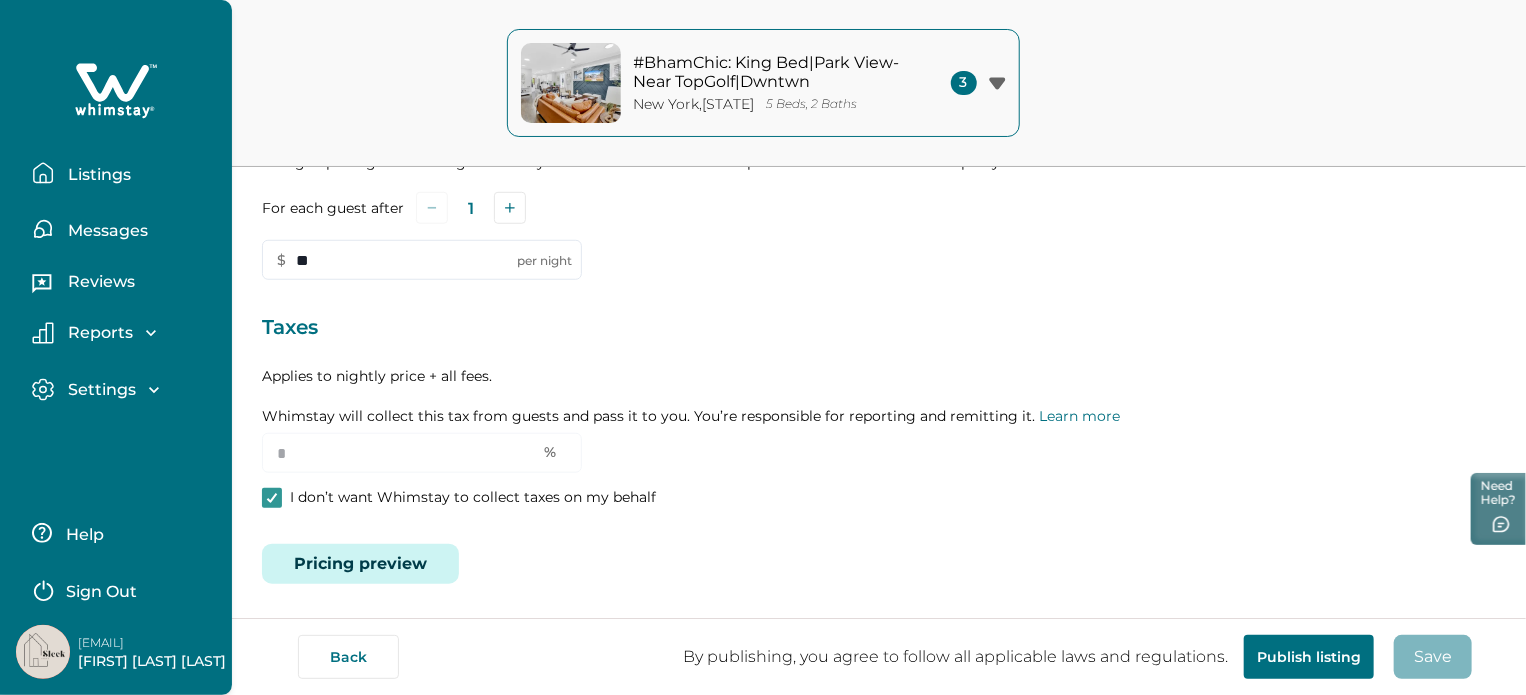 click on "[EMAIL]" at bounding box center (158, 643) 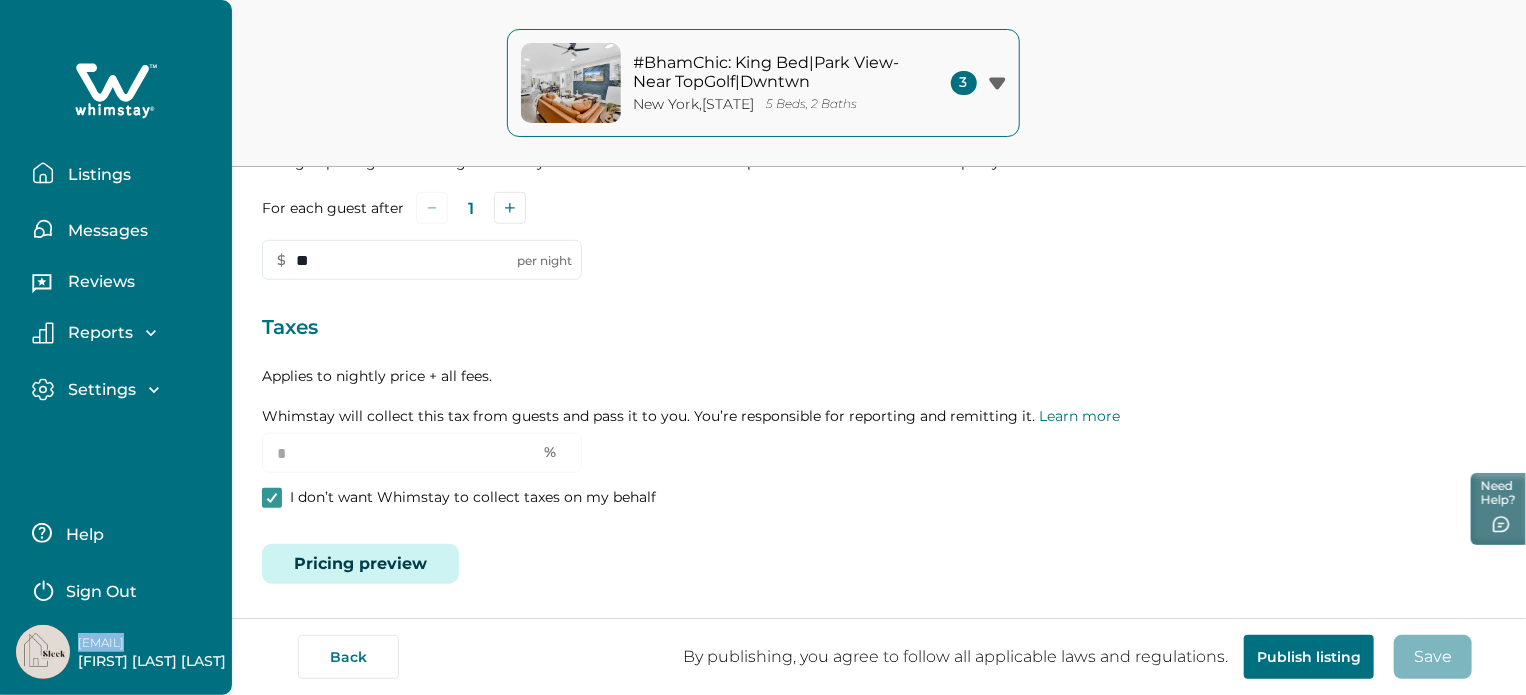 click on "[EMAIL]" at bounding box center [158, 643] 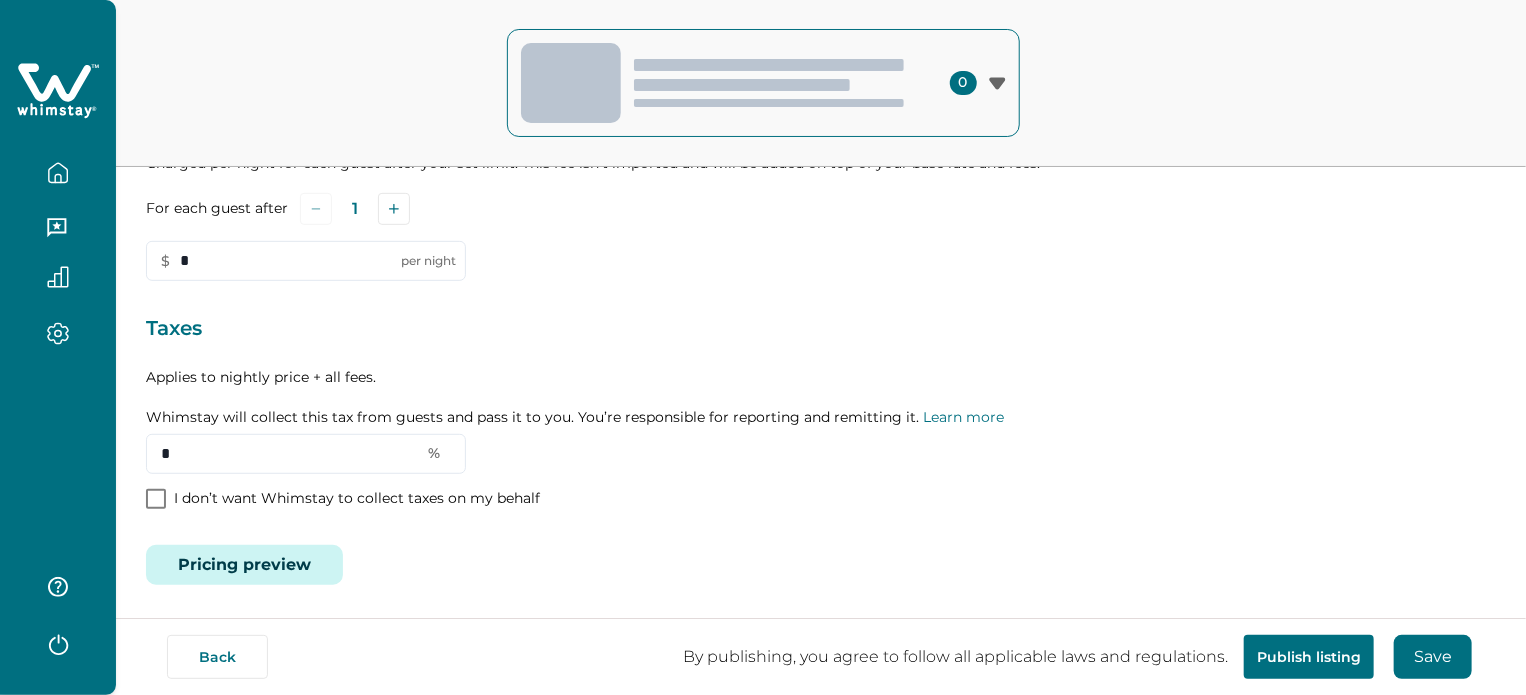scroll, scrollTop: 0, scrollLeft: 0, axis: both 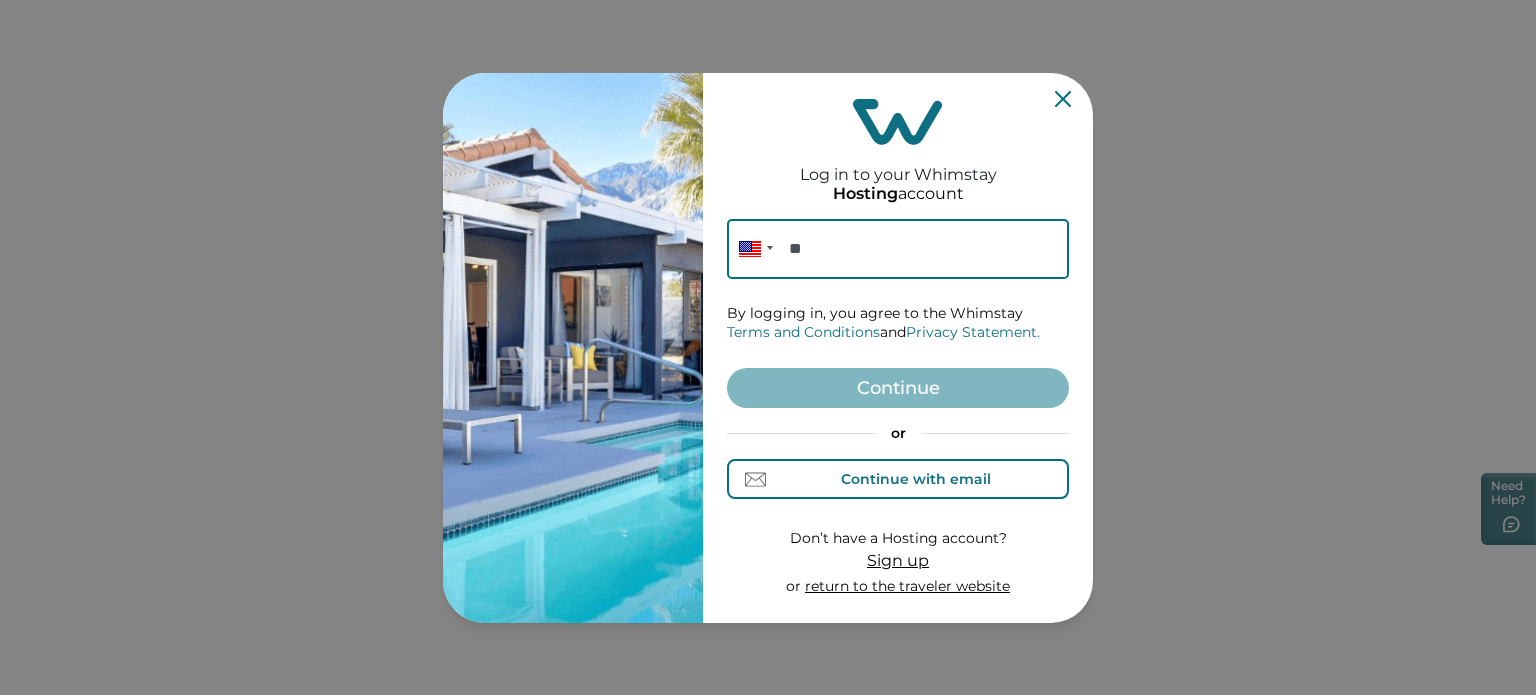 click on "Continue with email" at bounding box center (916, 479) 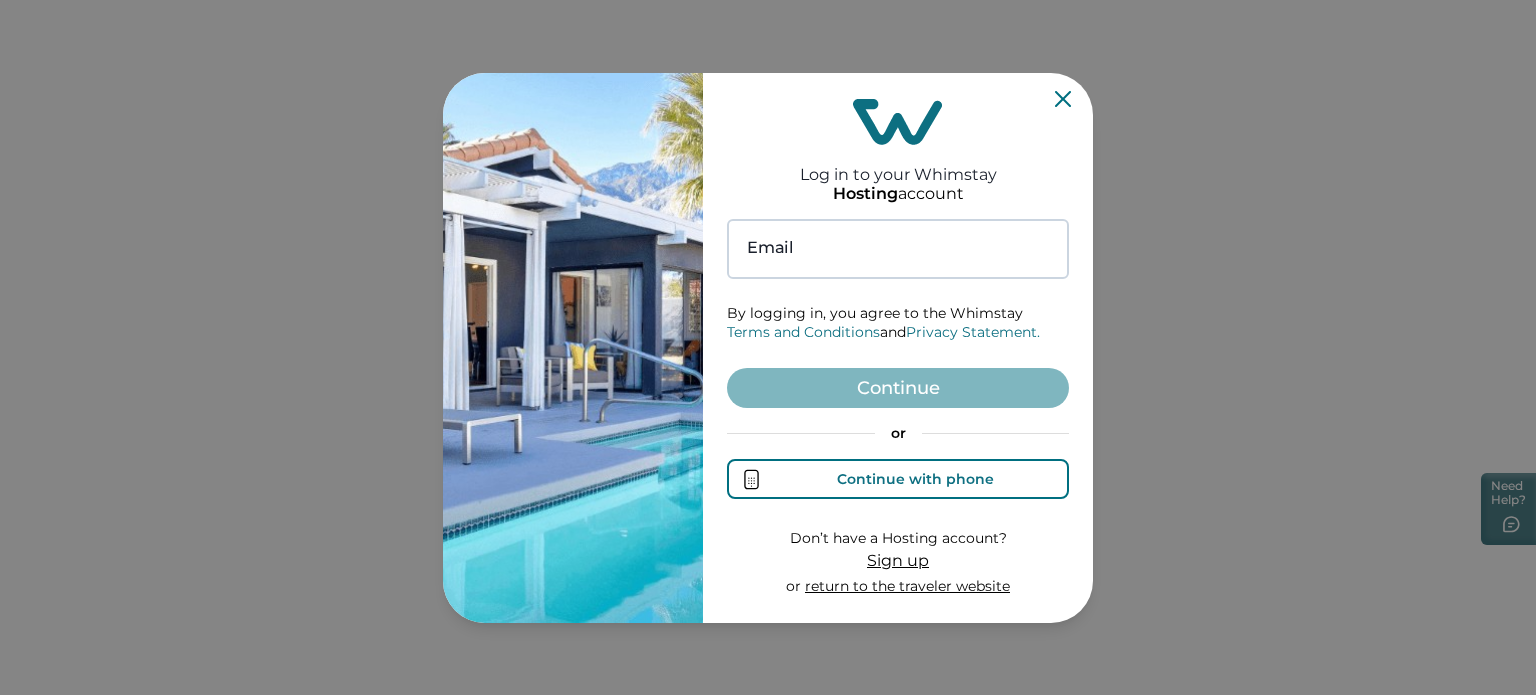 type 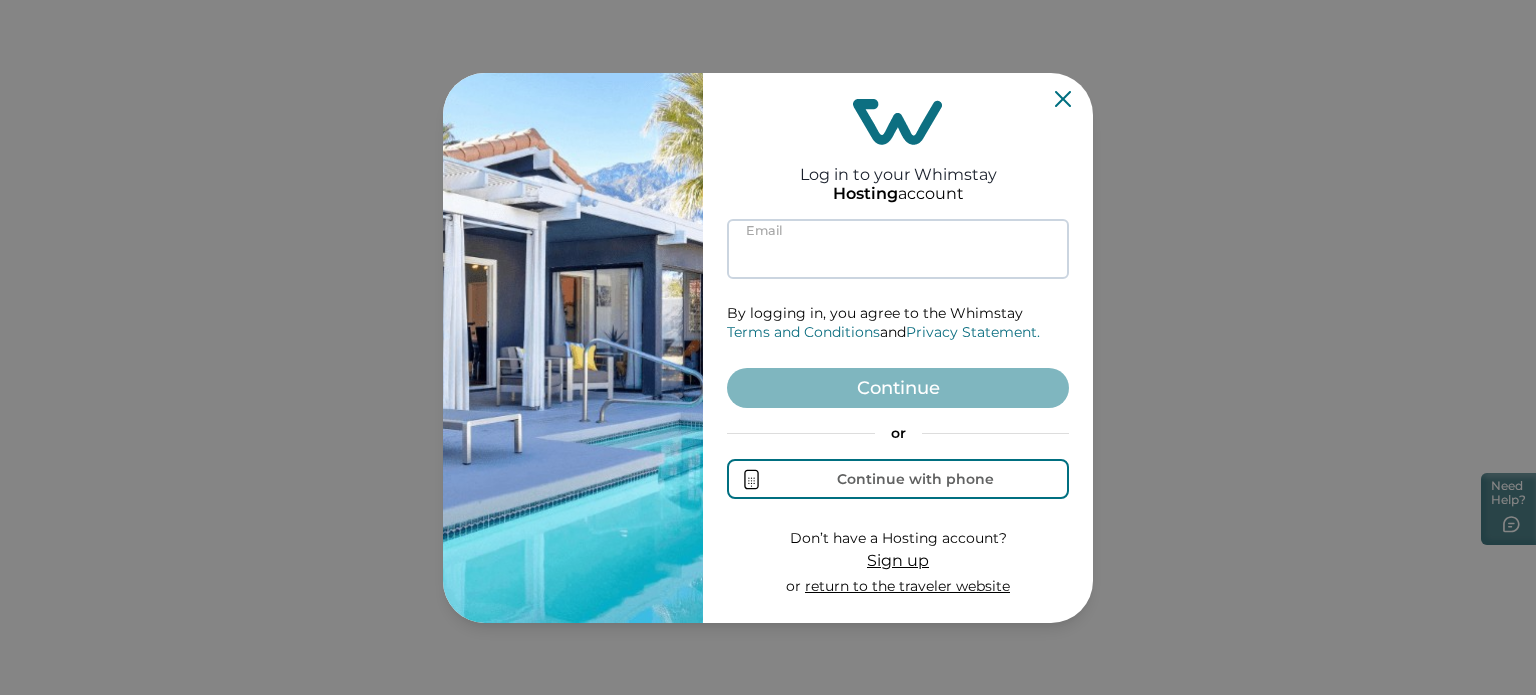 paste on "**********" 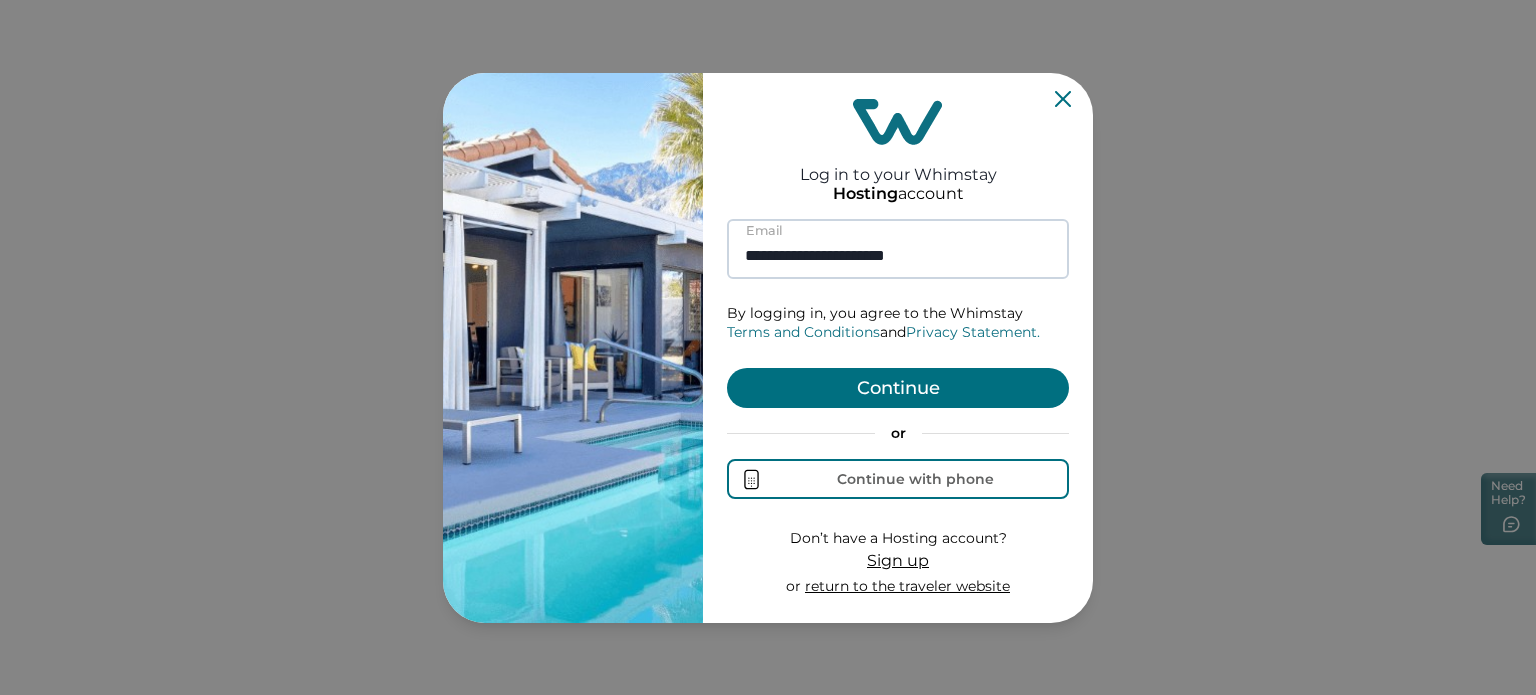 click on "**********" at bounding box center (898, 249) 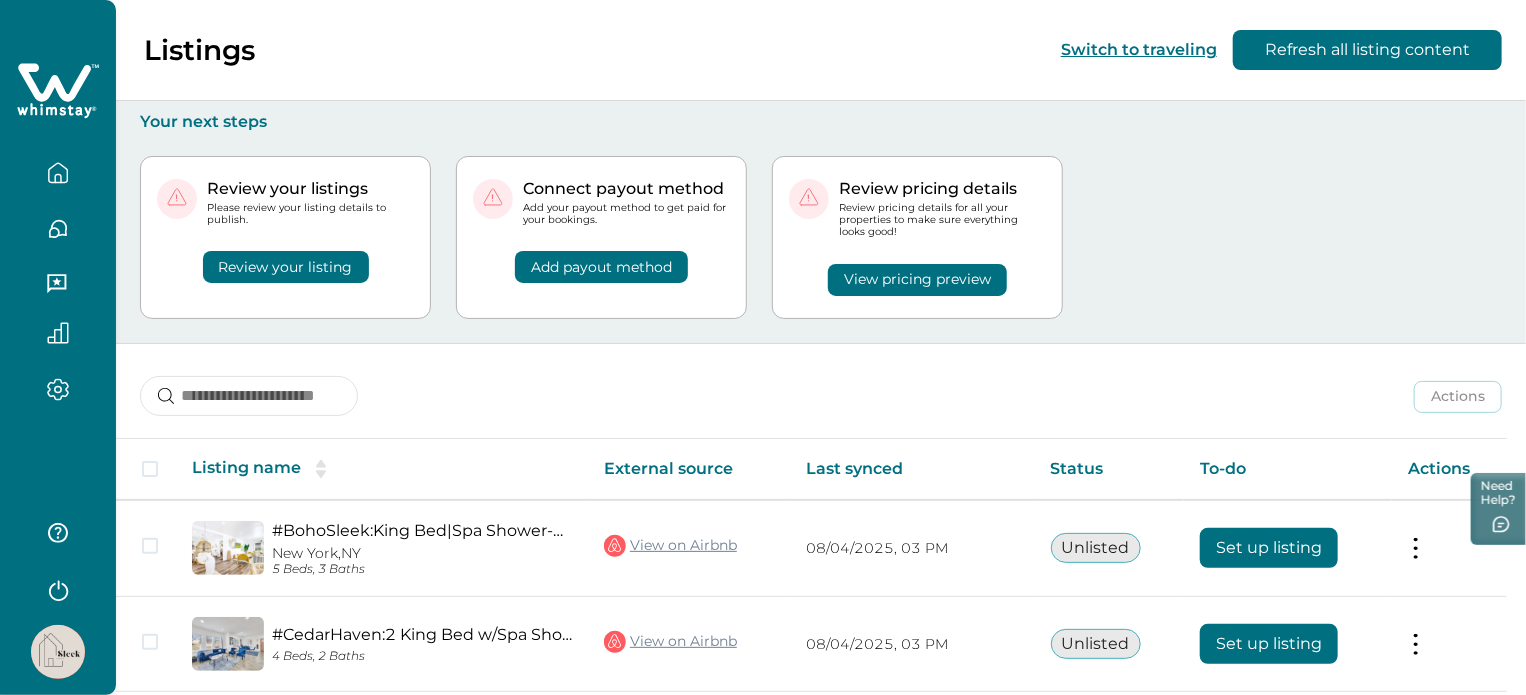 scroll, scrollTop: 174, scrollLeft: 0, axis: vertical 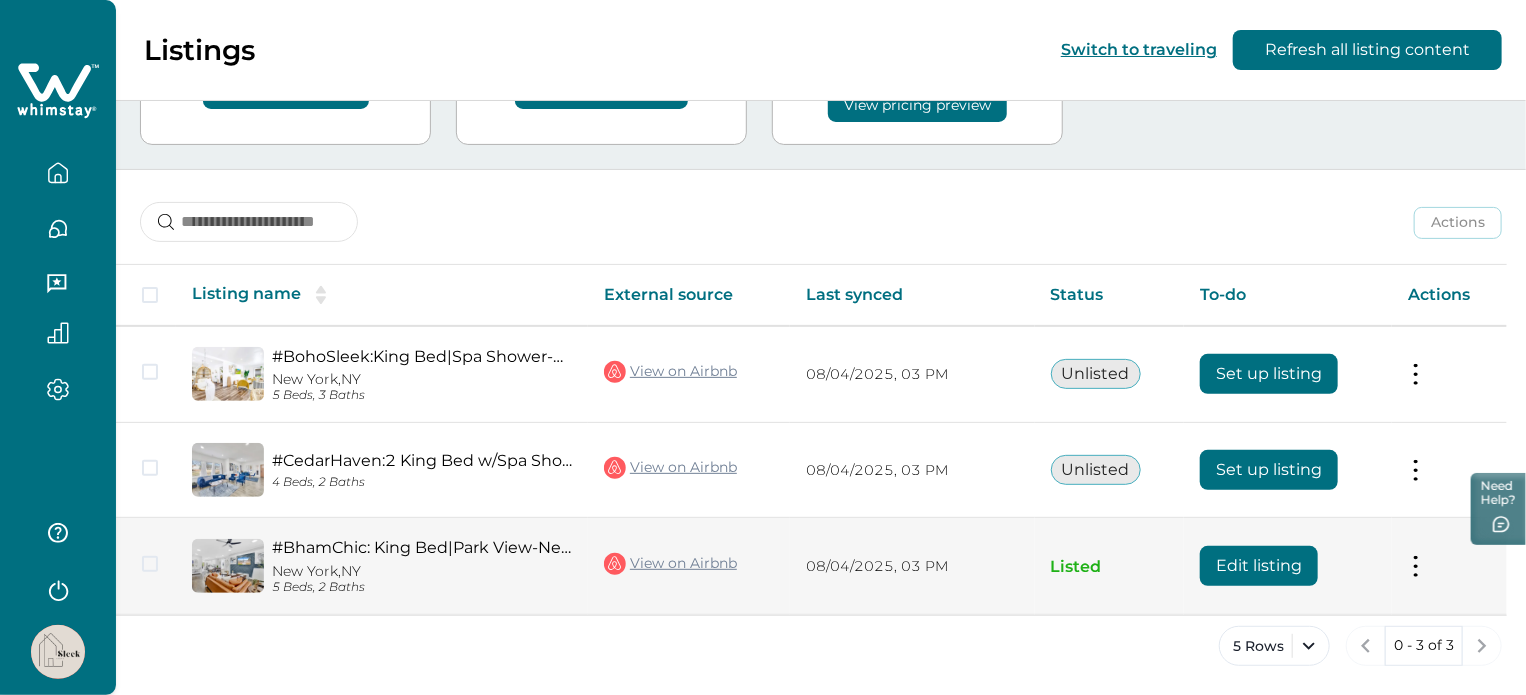 click on "Edit listing" at bounding box center (1259, 566) 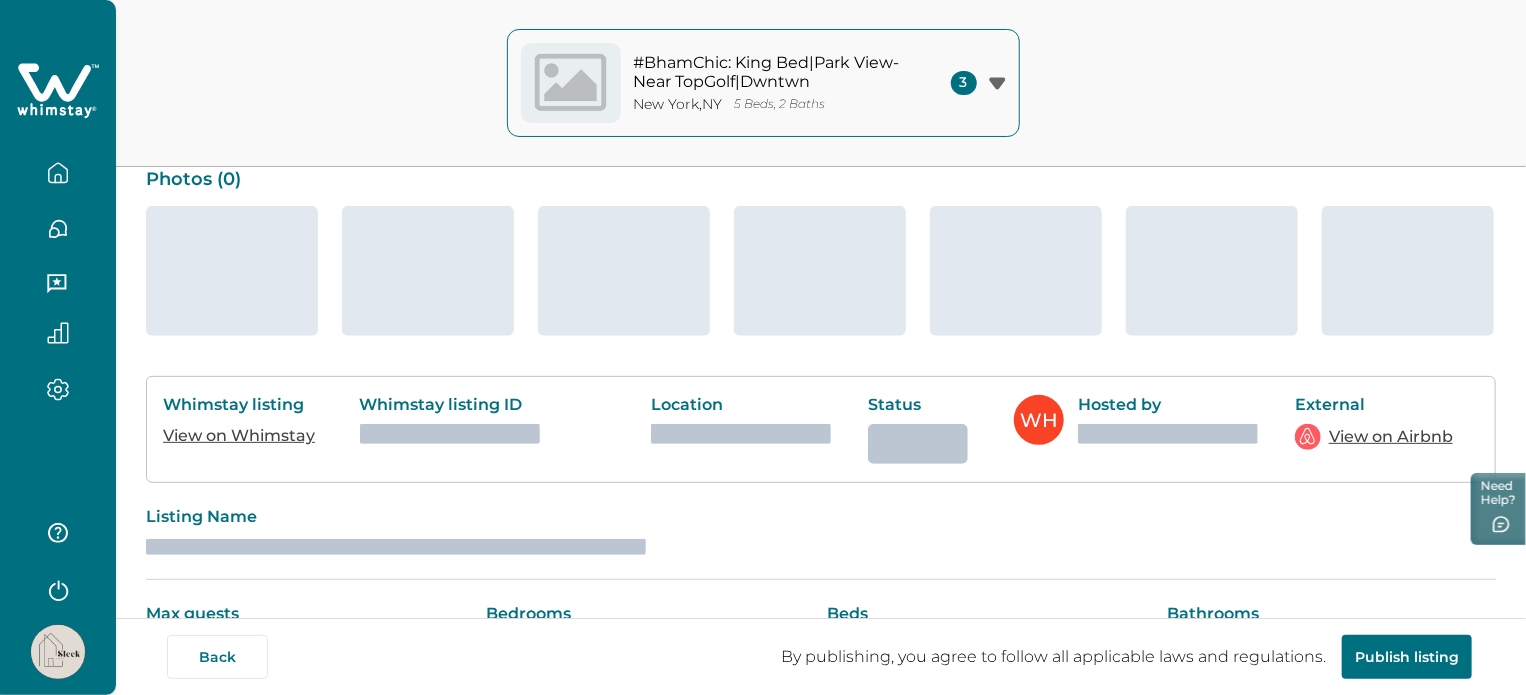 scroll, scrollTop: 0, scrollLeft: 0, axis: both 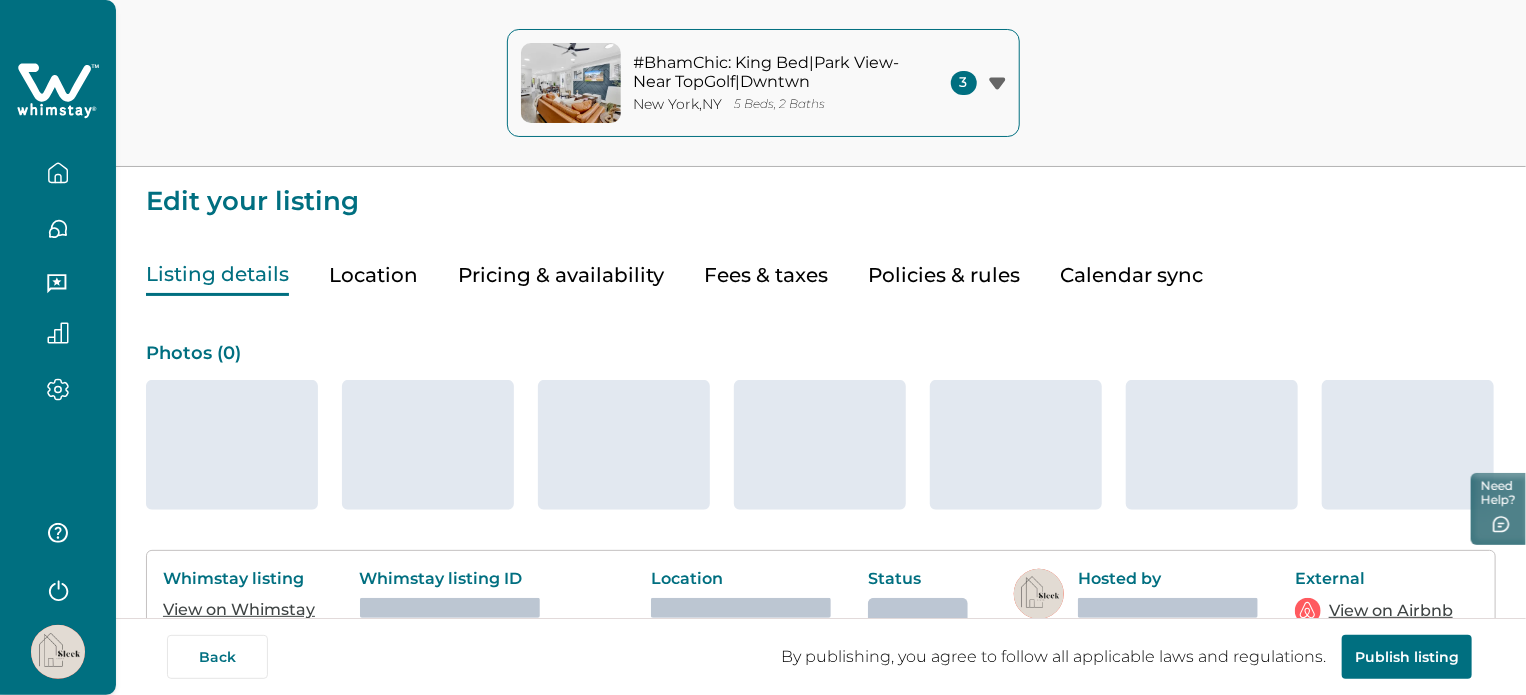 click on "Pricing & availability" at bounding box center (561, 275) 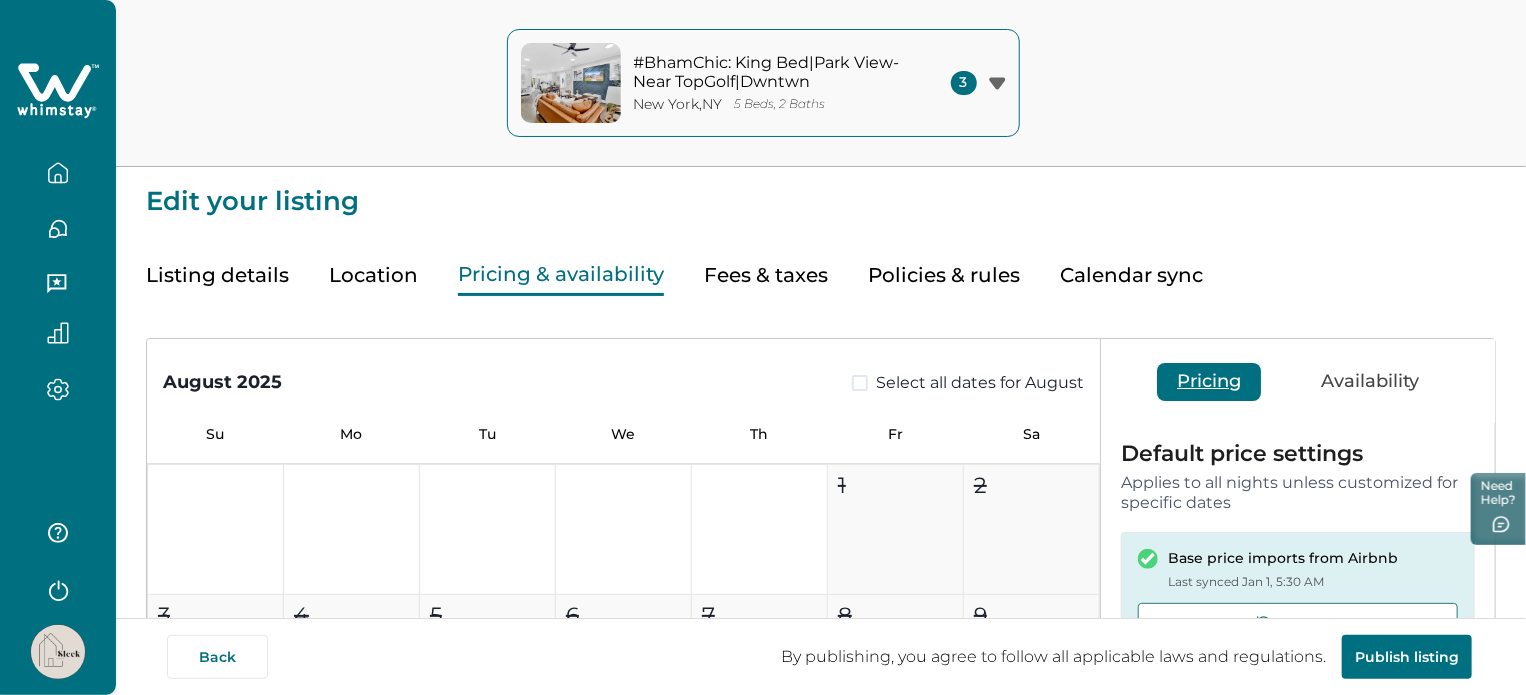 type on "**" 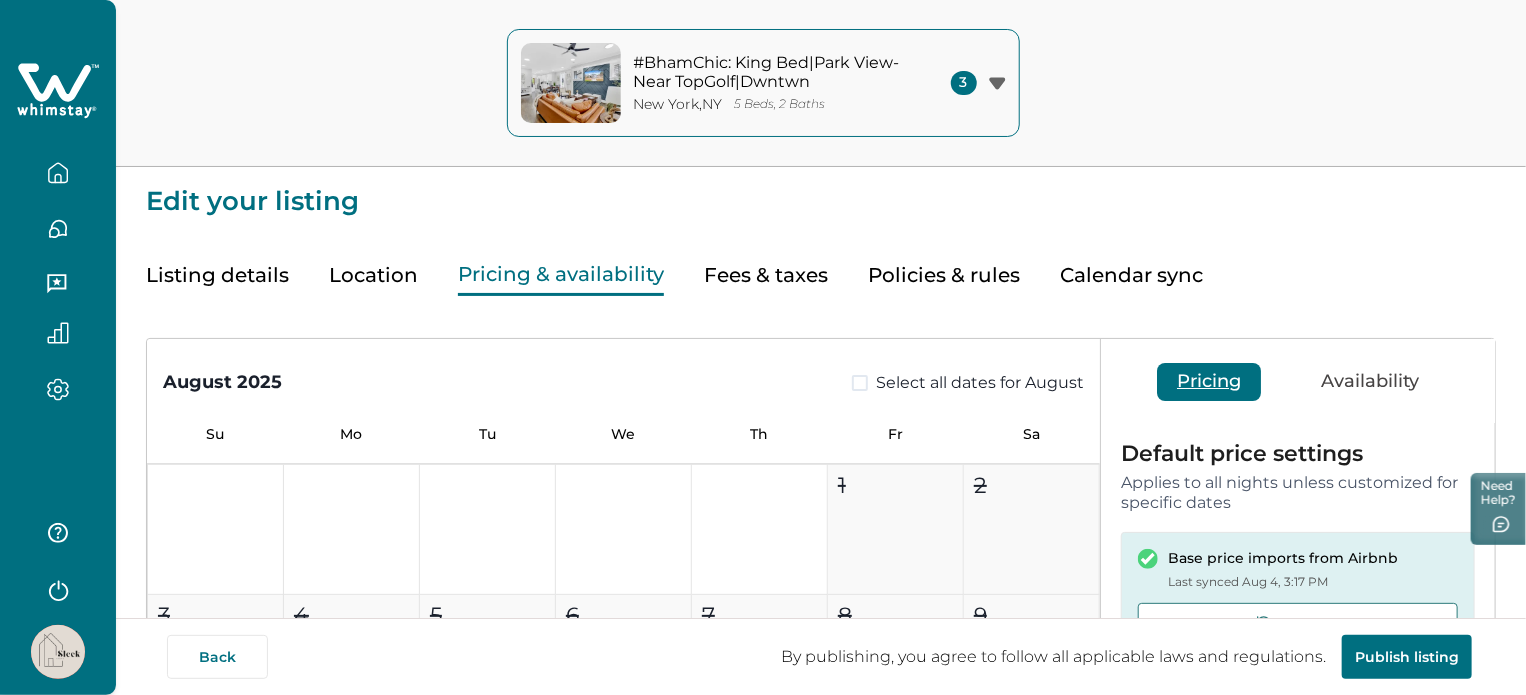 scroll, scrollTop: 34, scrollLeft: 0, axis: vertical 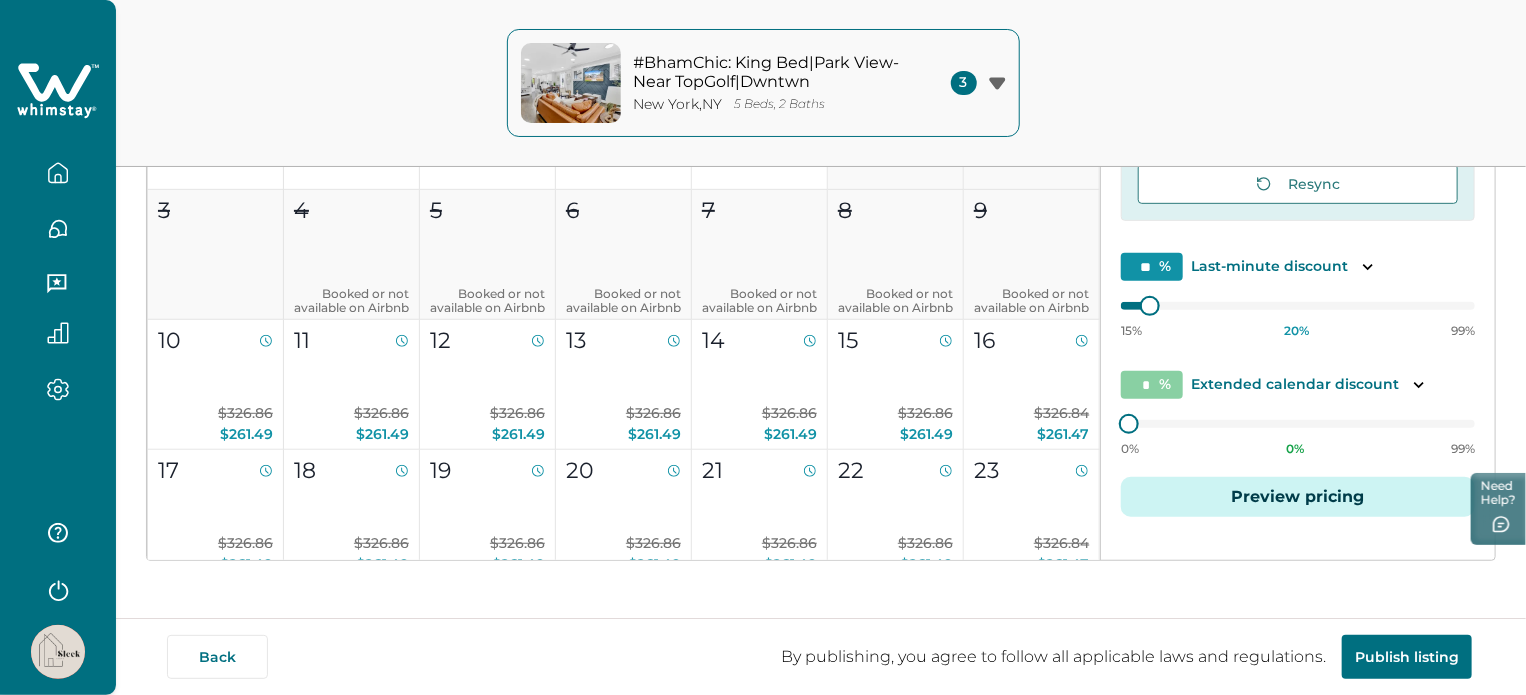 click on "Preview pricing" at bounding box center [1298, 497] 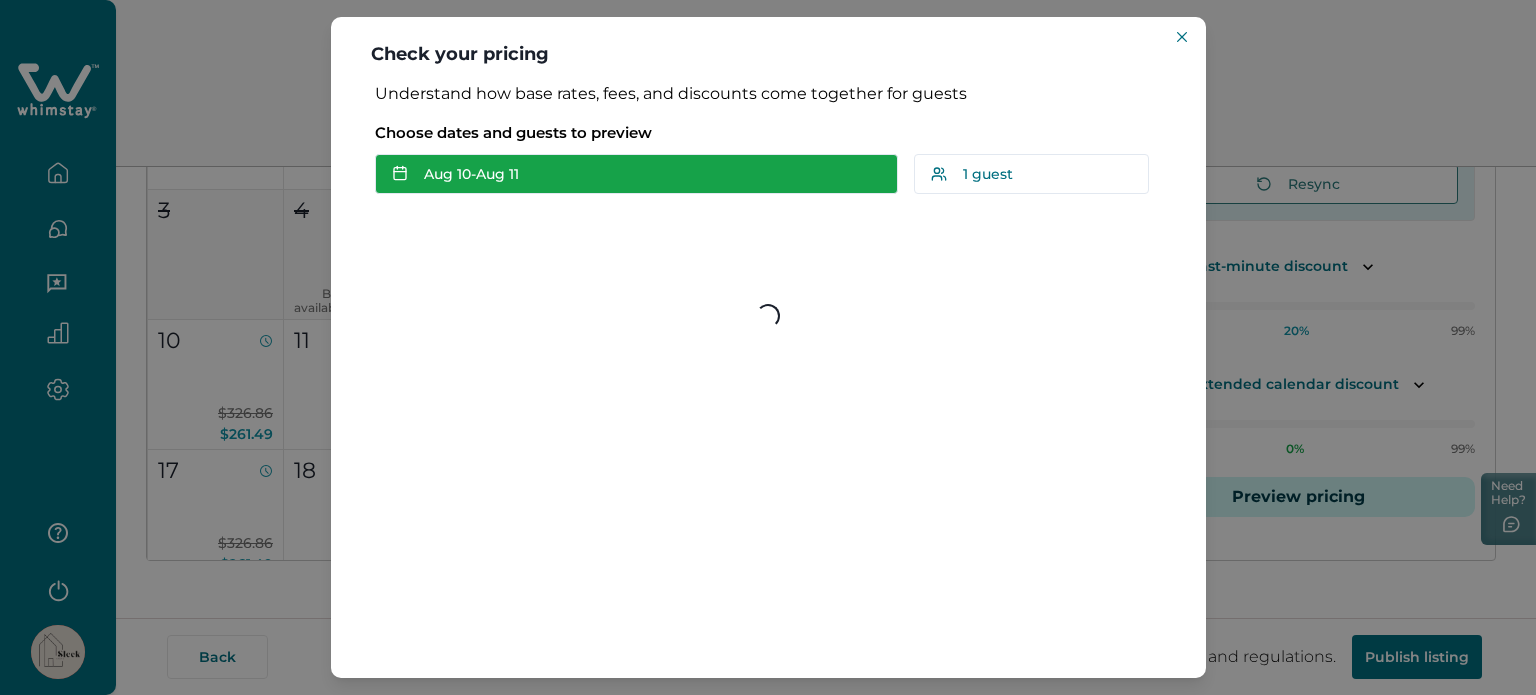 click on "Aug 10  -  Aug 11" at bounding box center (636, 174) 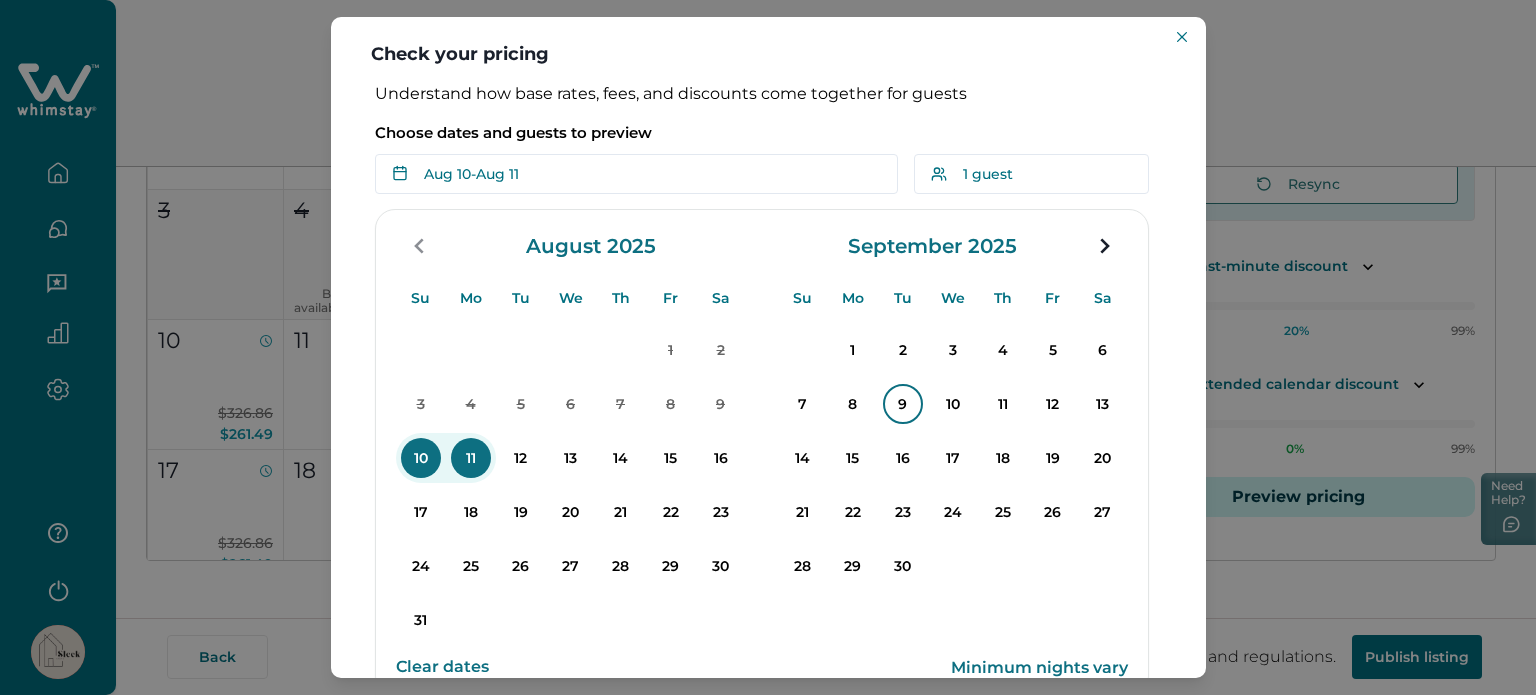 click on "9" at bounding box center [903, 404] 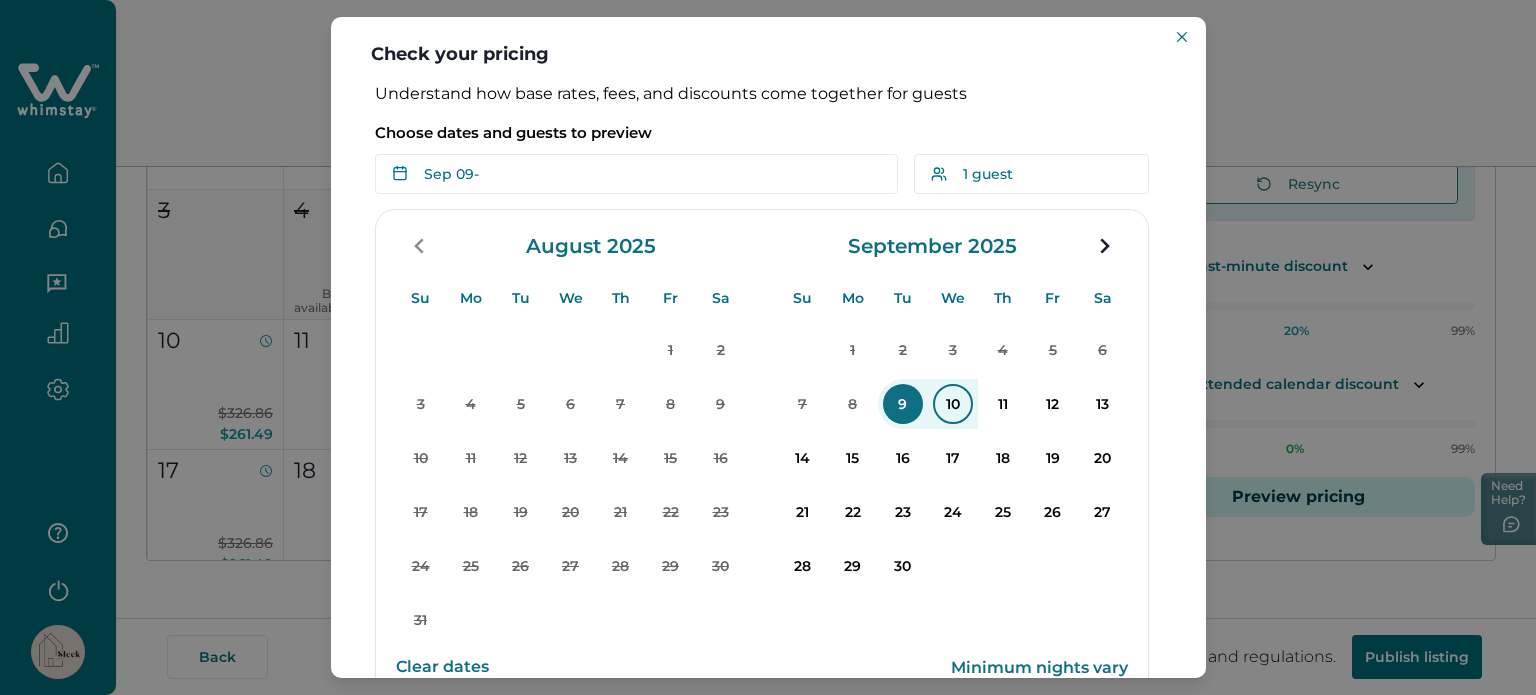 click on "10" at bounding box center [953, 404] 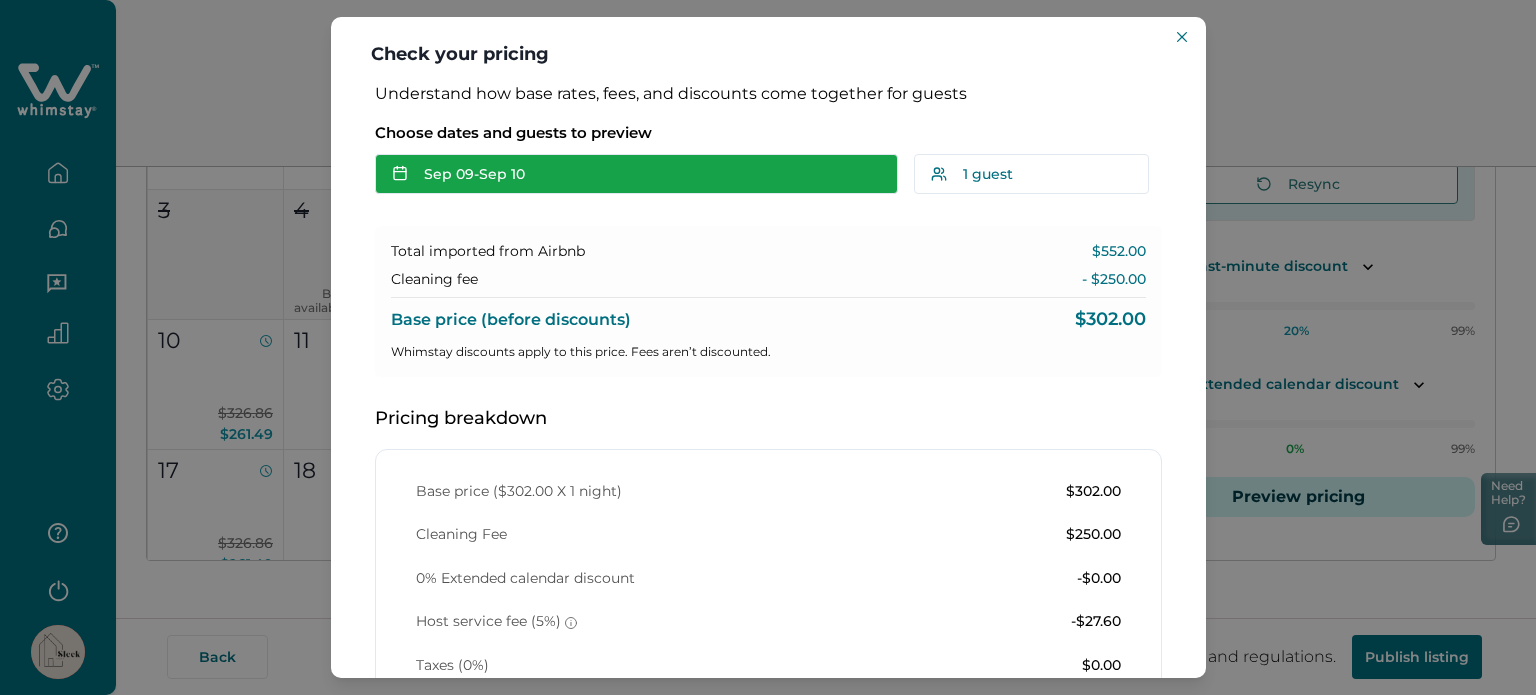 click on "Sep 09  -  Sep 10" at bounding box center [636, 174] 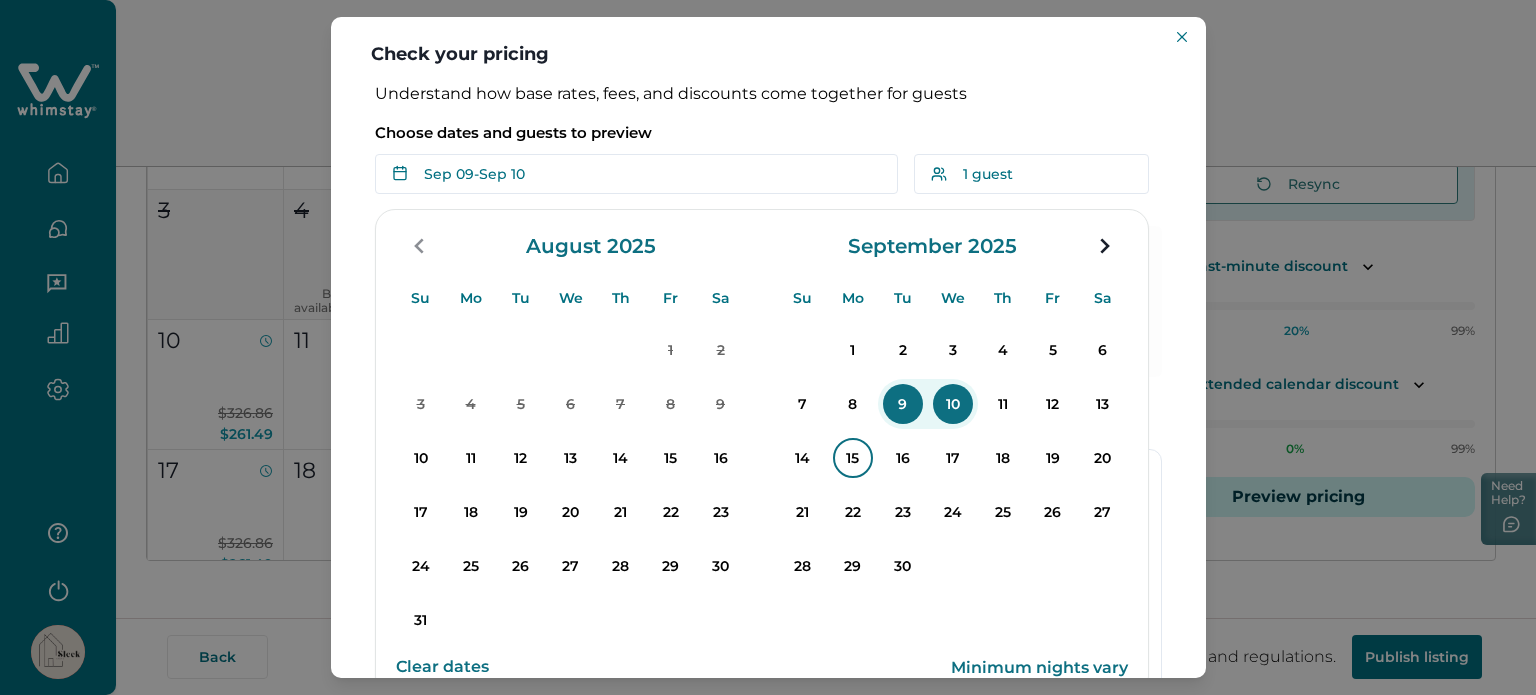 click on "15" at bounding box center (853, 458) 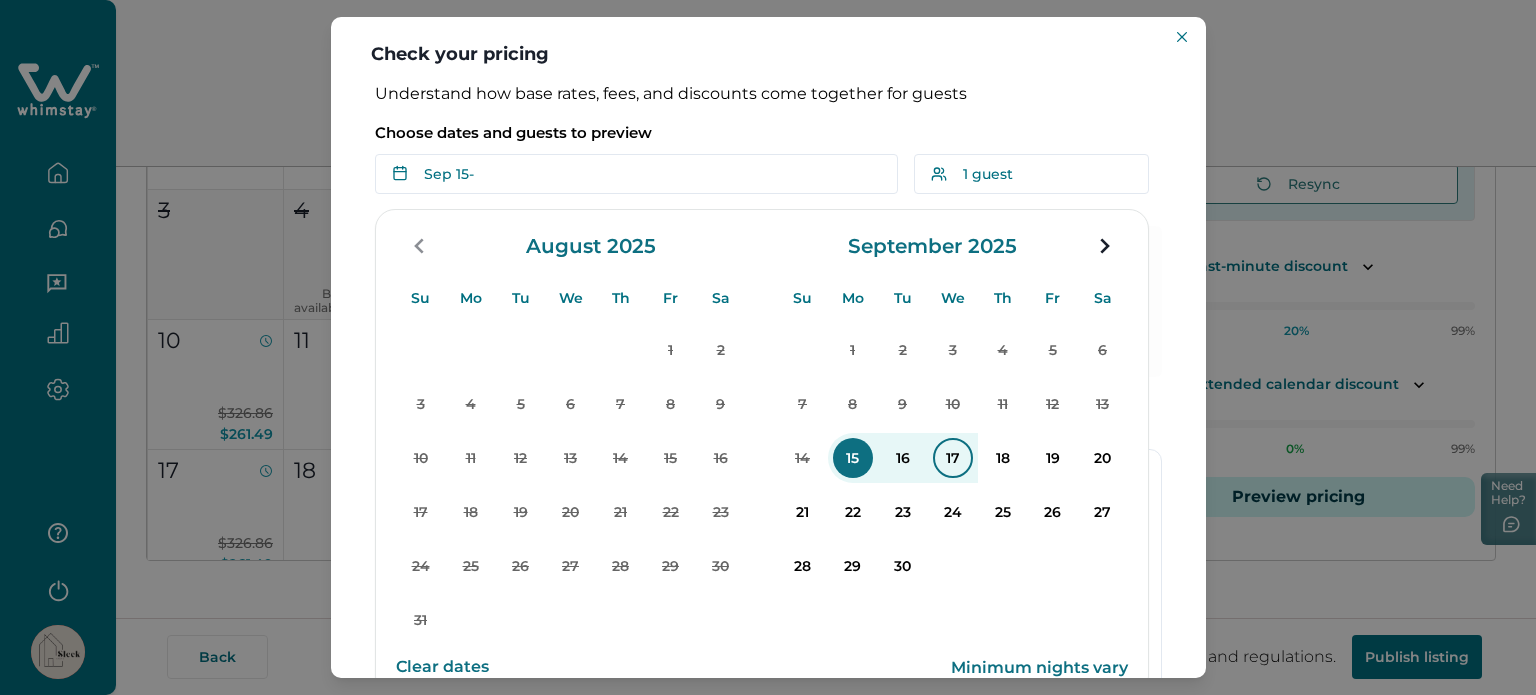 click on "17" at bounding box center (953, 458) 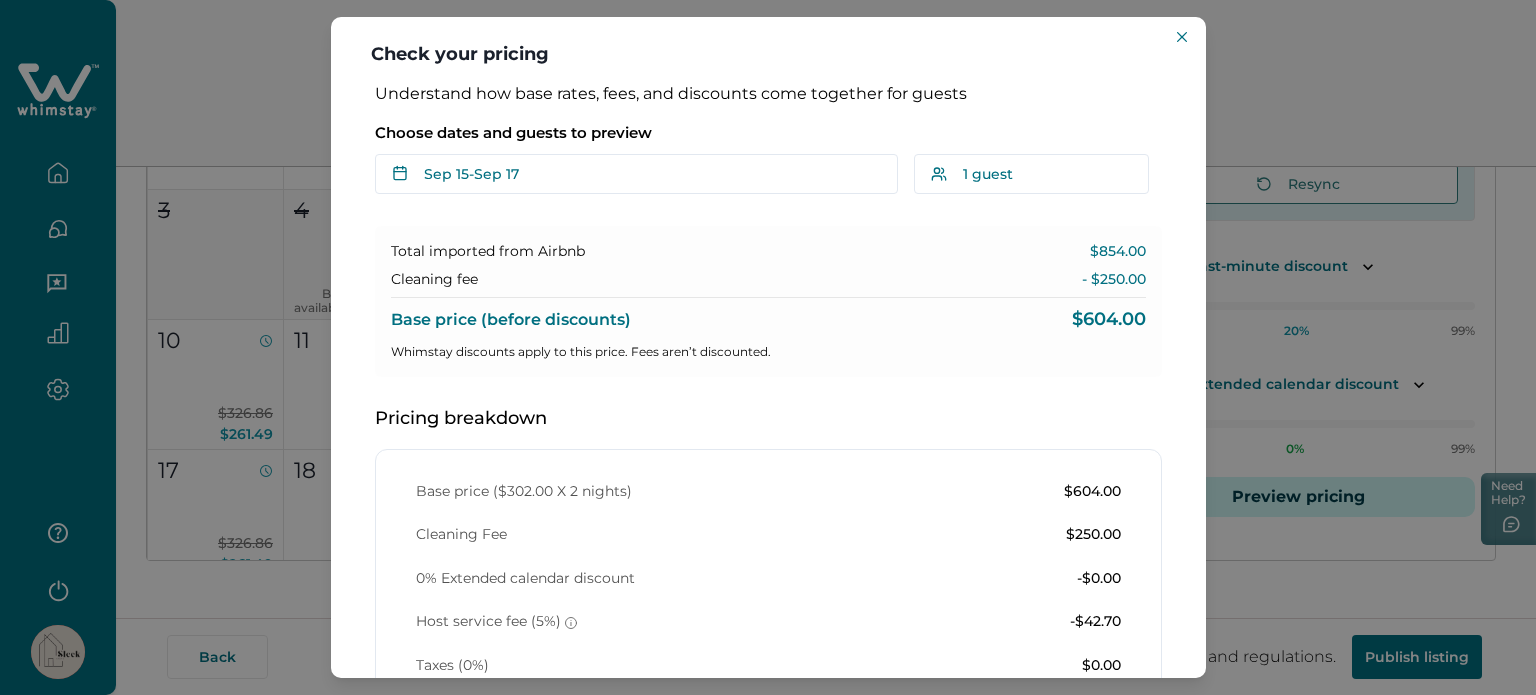 drag, startPoint x: 1333, startPoint y: 246, endPoint x: 1231, endPoint y: 278, distance: 106.901825 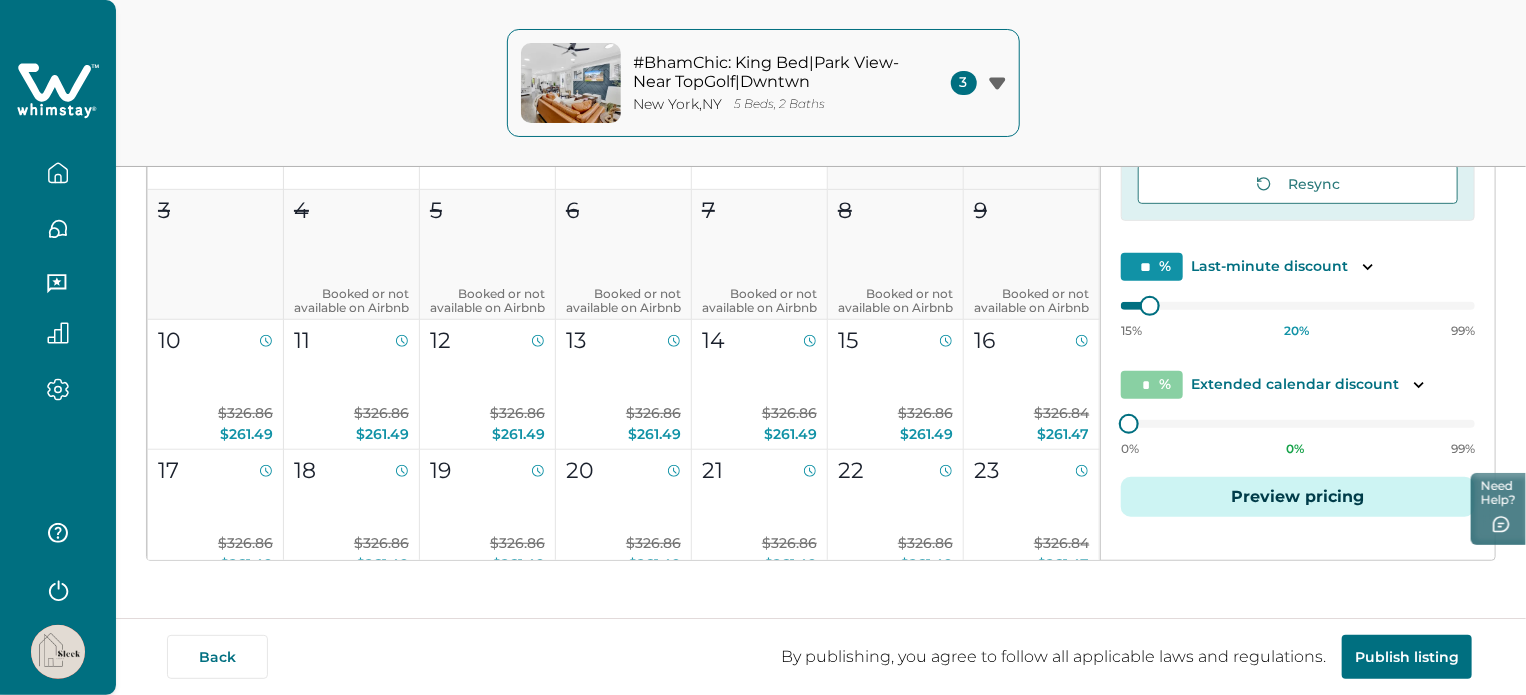 click on "Preview pricing" at bounding box center (1298, 497) 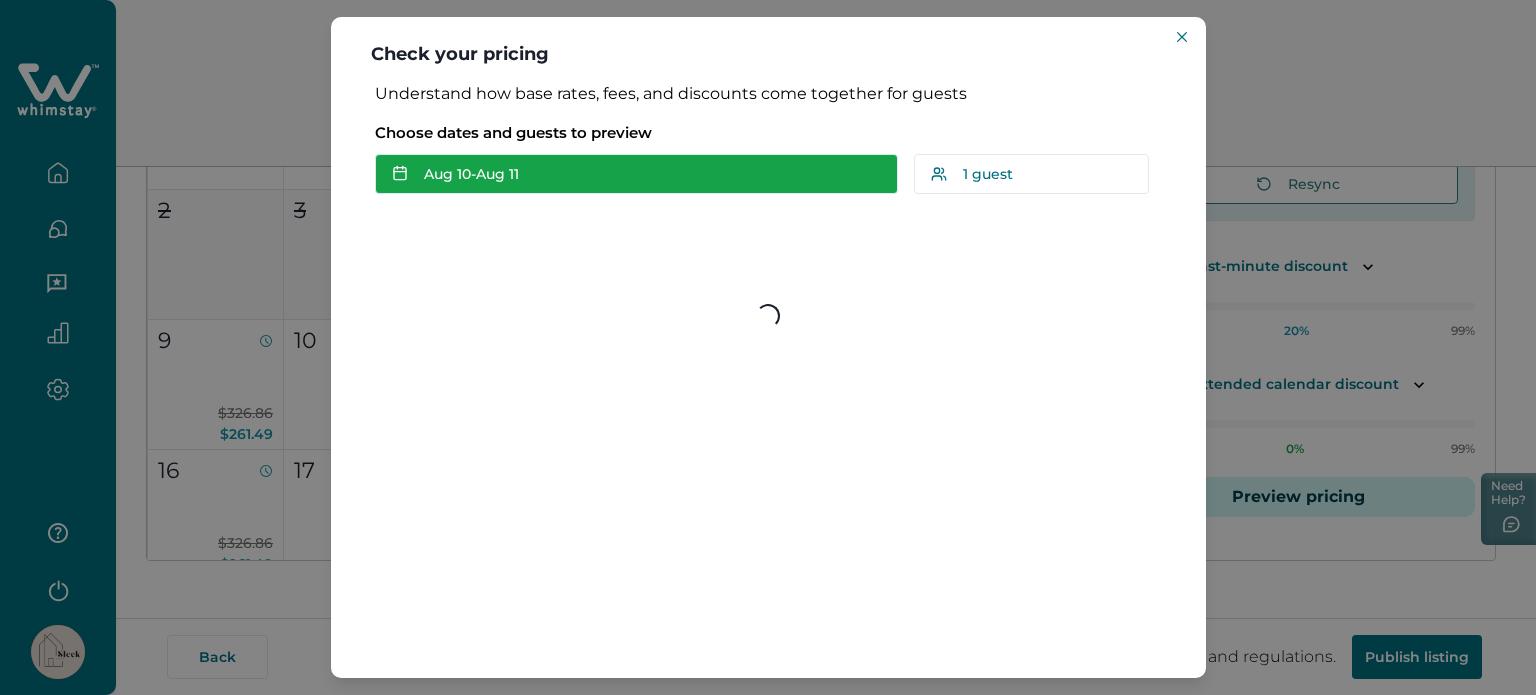 click on "Aug 10  -  Aug 11" at bounding box center (636, 174) 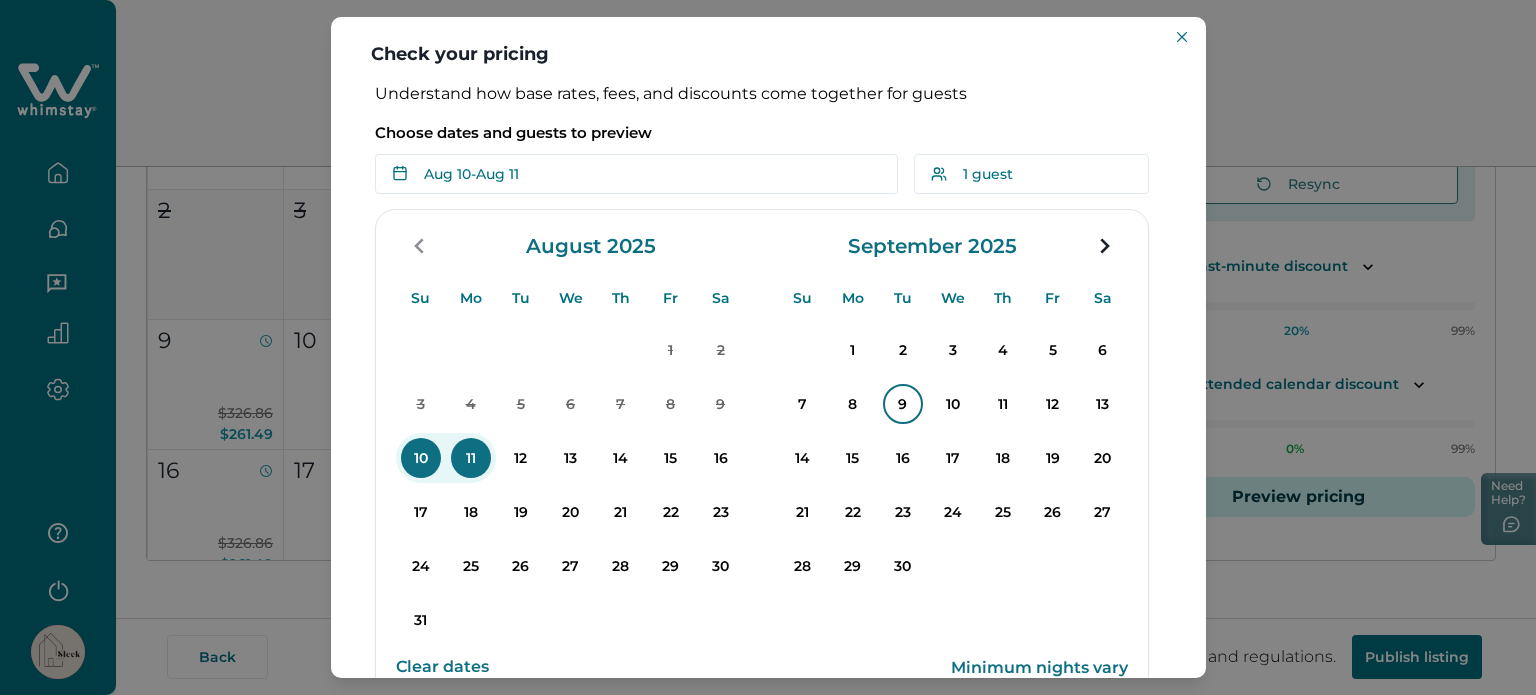 click on "9" at bounding box center (903, 404) 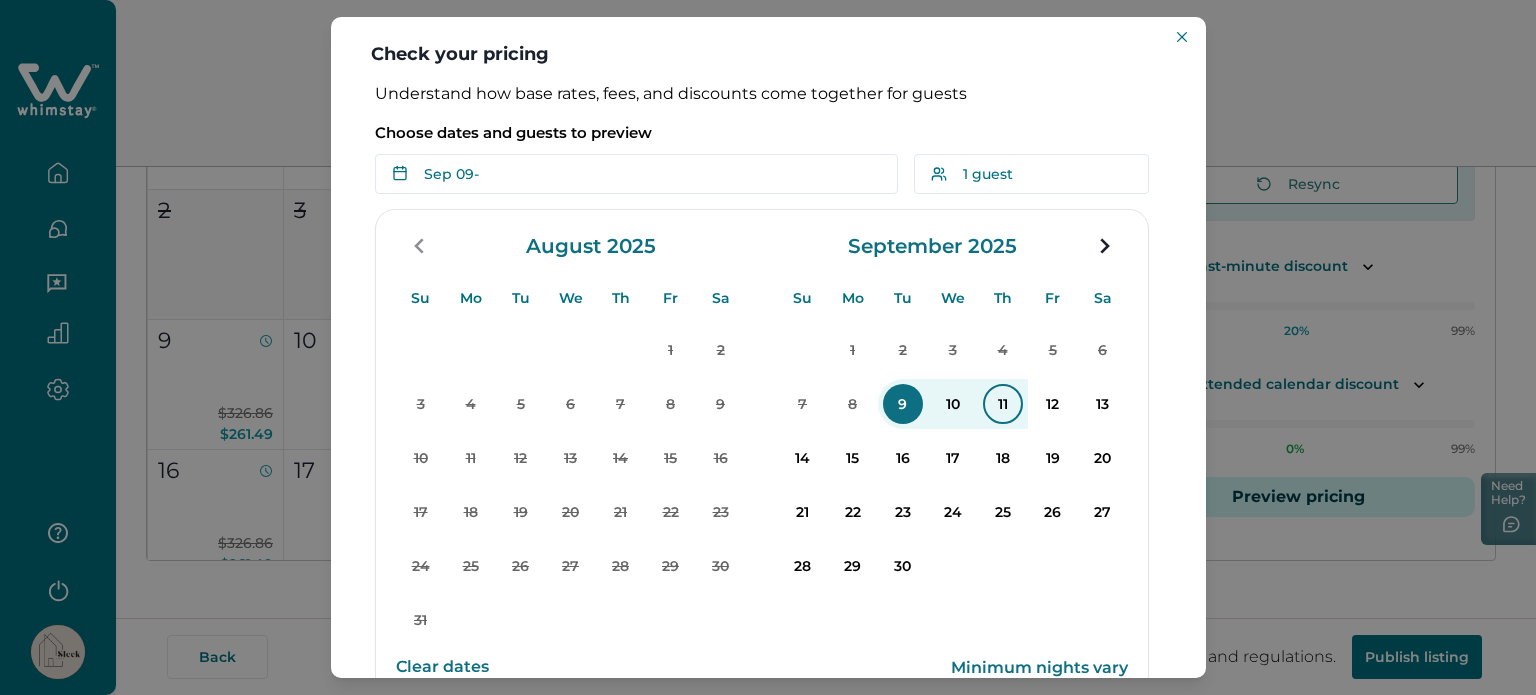 click on "11" at bounding box center (1003, 404) 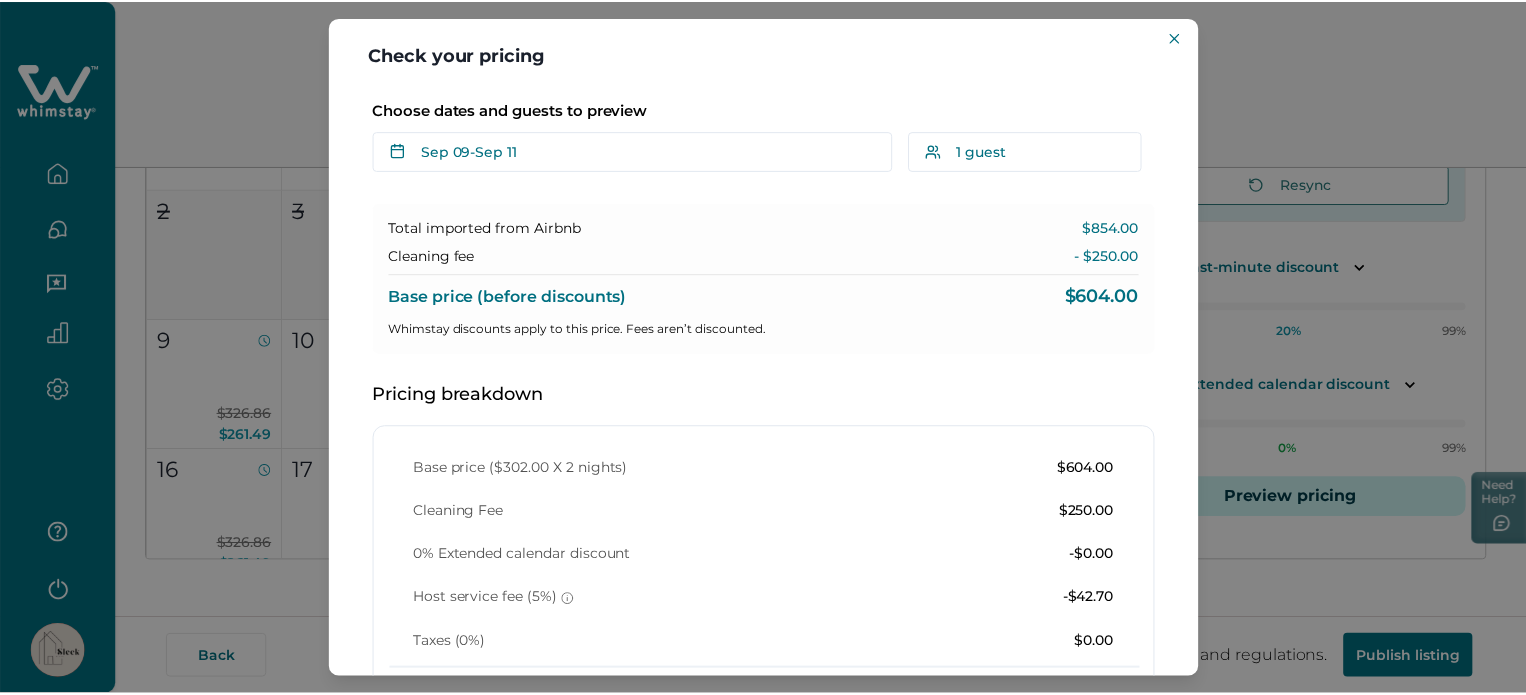scroll, scrollTop: 24, scrollLeft: 0, axis: vertical 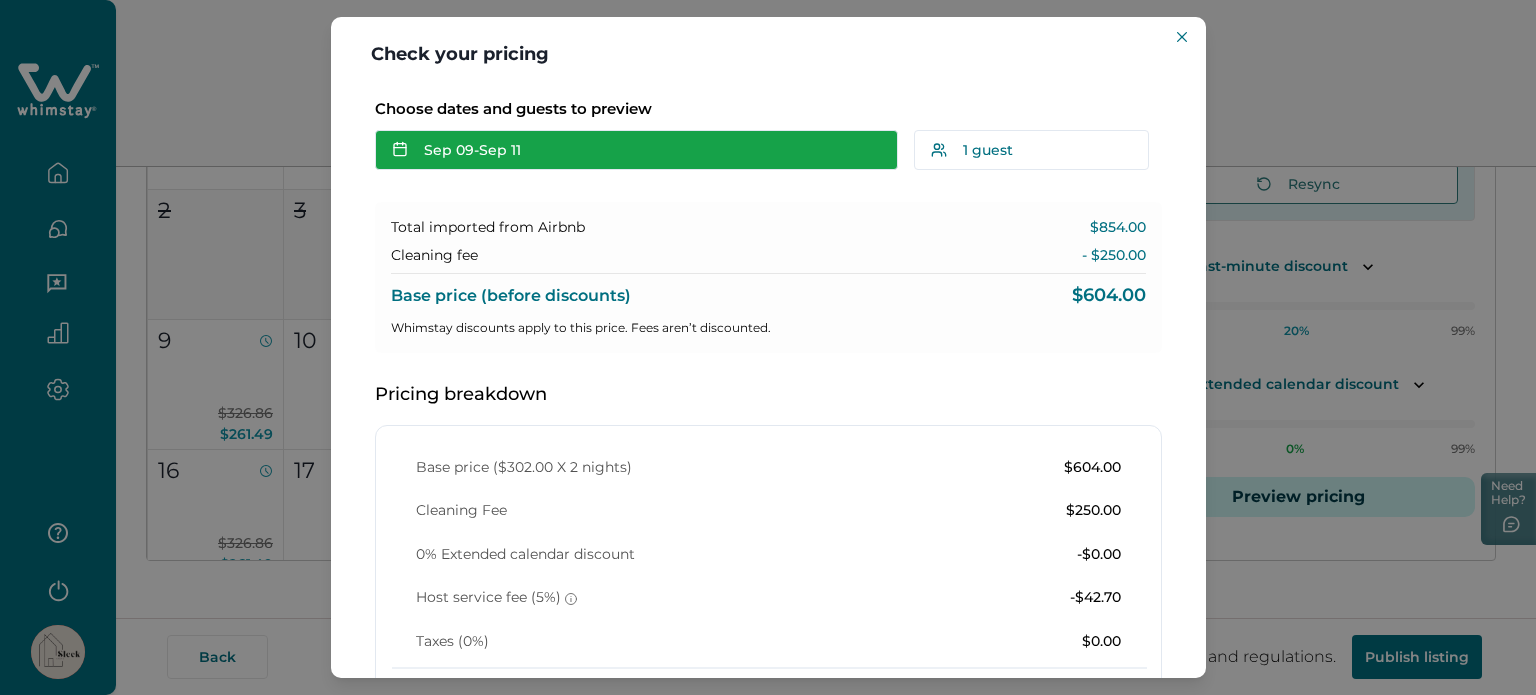 click on "Sep 09  -  Sep 11" at bounding box center [636, 150] 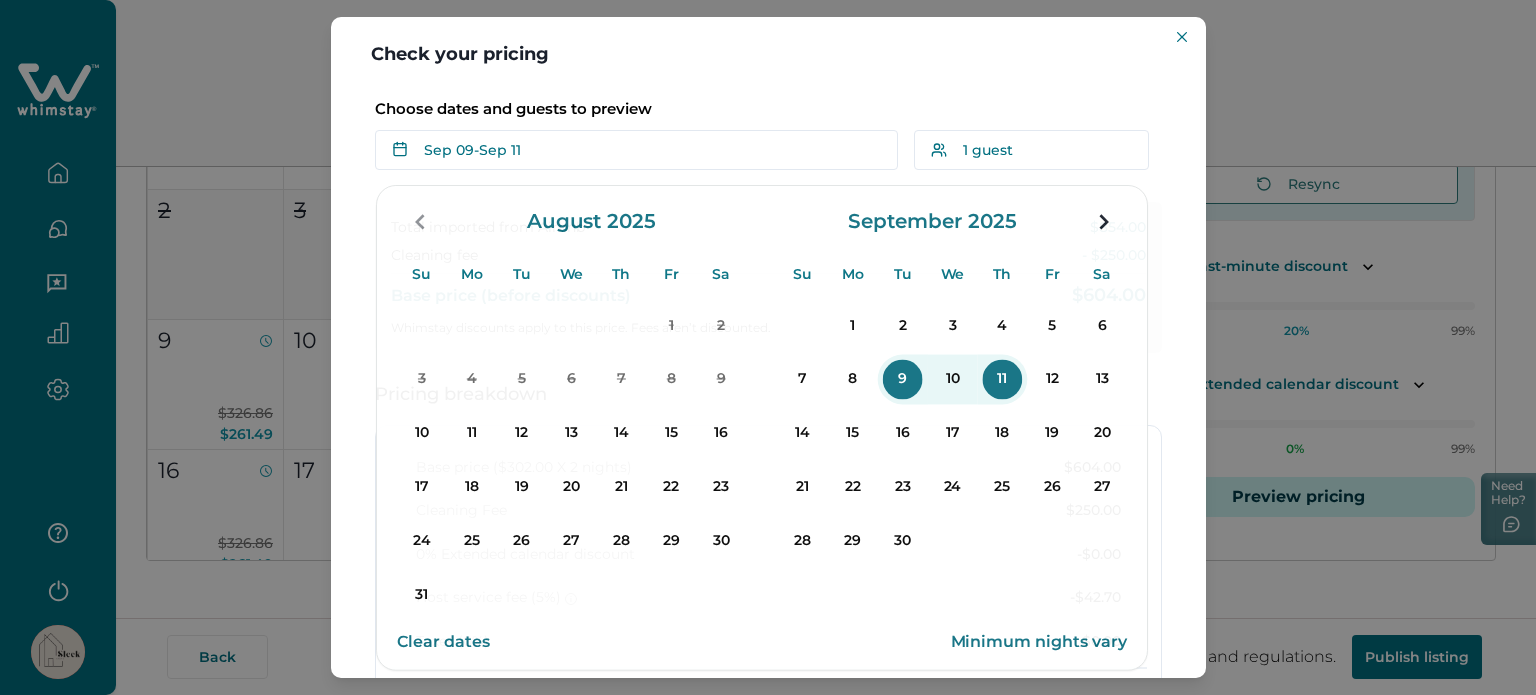 click on "Check your pricing Understand how base rates, fees, and discounts come together for guests Choose dates and guests to preview Sep 09  -  Sep 11 Su Mo Tu We Th Fr Sa Su Mo Tu We Th Fr Sa August 2025 Su Mo Tu We Th Fr Sa 1 2 3 4 5 6 7 8 9 10 11 12 13 14 15 16 17 18 19 20 21 22 23 24 25 26 27 28 29 30 31 September 2025 Su Mo Tu We Th Fr Sa 1 2 3 4 5 6 7 8 9 10 11 12 13 14 15 16 17 18 19 20 21 22 23 24 25 26 27 28 29 30 Clear dates Minimum nights vary 1 guest Adults Ages 18 or above 1 Children Ages 2-12 0 Pets Are you bringing a pet? 7 guests maximum, not including infants. Minimum renter age is 18.  Reset Apply Total imported from Airbnb $854.00 Cleaning fee - $250.00 Base price (before discounts) $604.00 Whimstay discounts apply to this price. Fees aren’t discounted. Pricing breakdown Base price ($302.00 X 2 nights)   $604.00 Cleaning Fee   $250.00 0% Extended calendar discount   -$0.00 Host service fee (5%)   -$42.70 Taxes   (0%) $0.00 Total payout   $811.30  How discounts work   Ask about pricing" at bounding box center [768, 347] 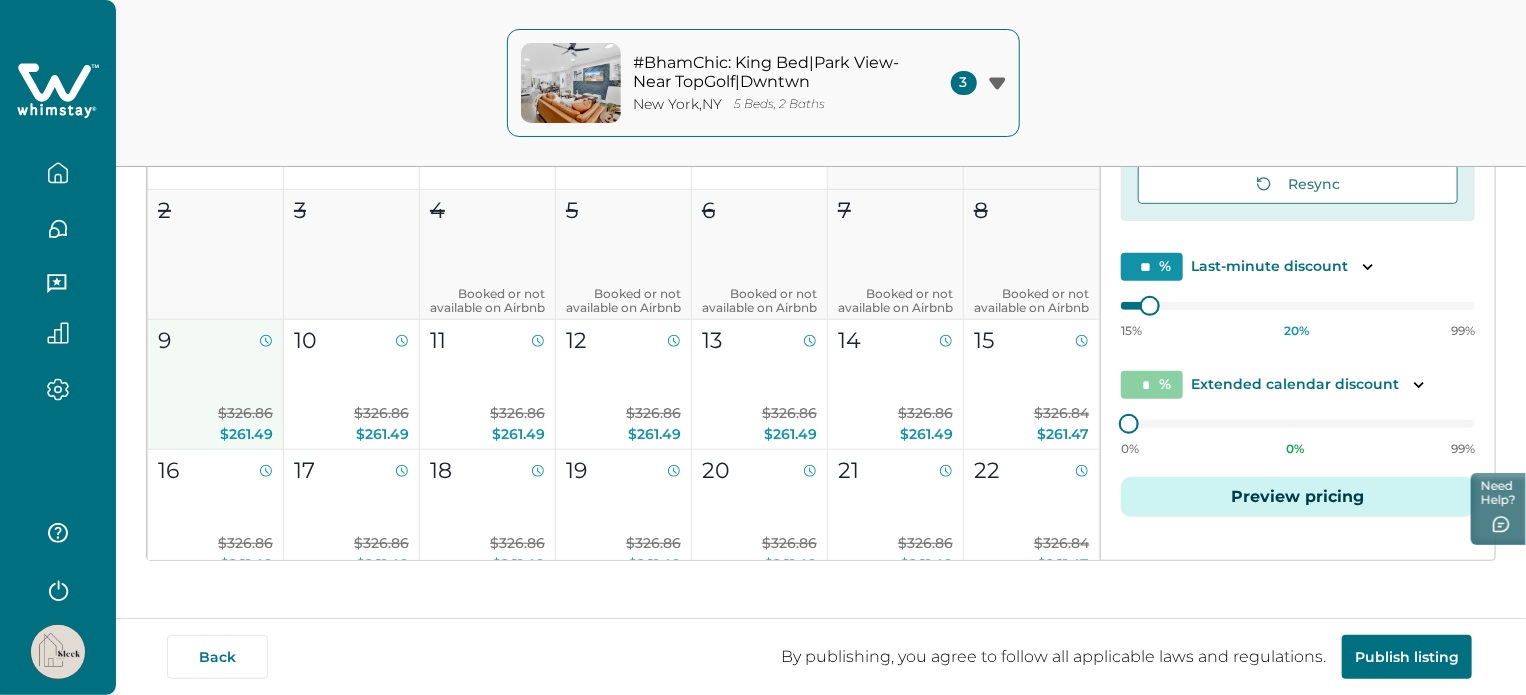 click on "$326.86" at bounding box center [245, 413] 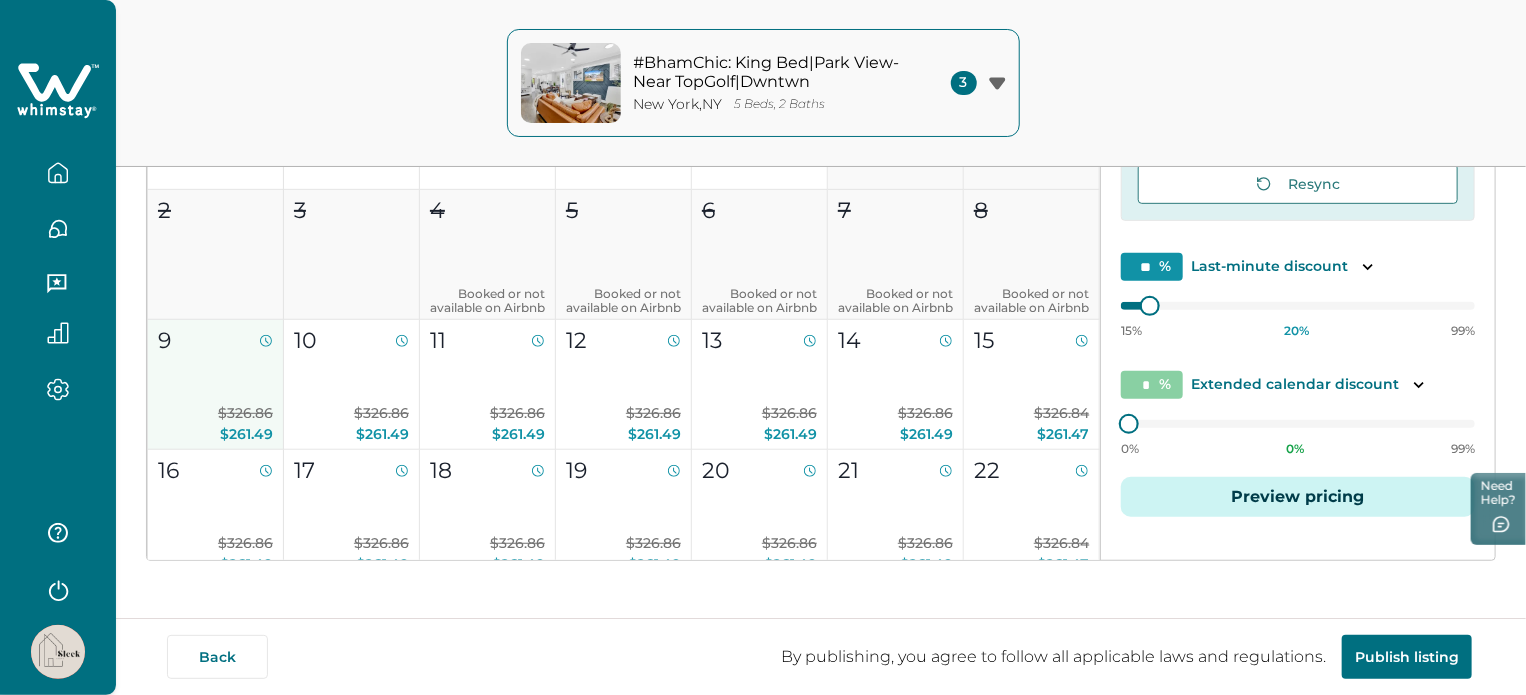 type on "**" 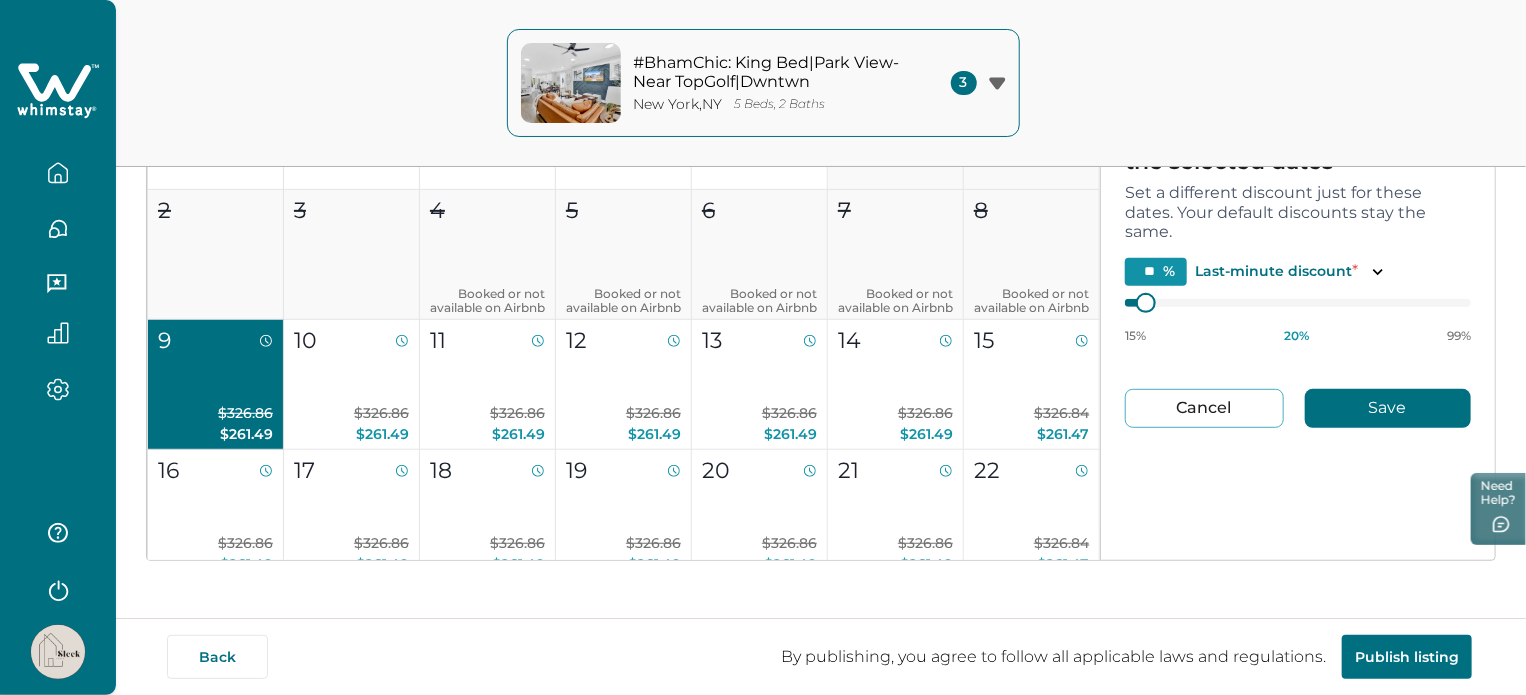 scroll, scrollTop: 0, scrollLeft: 0, axis: both 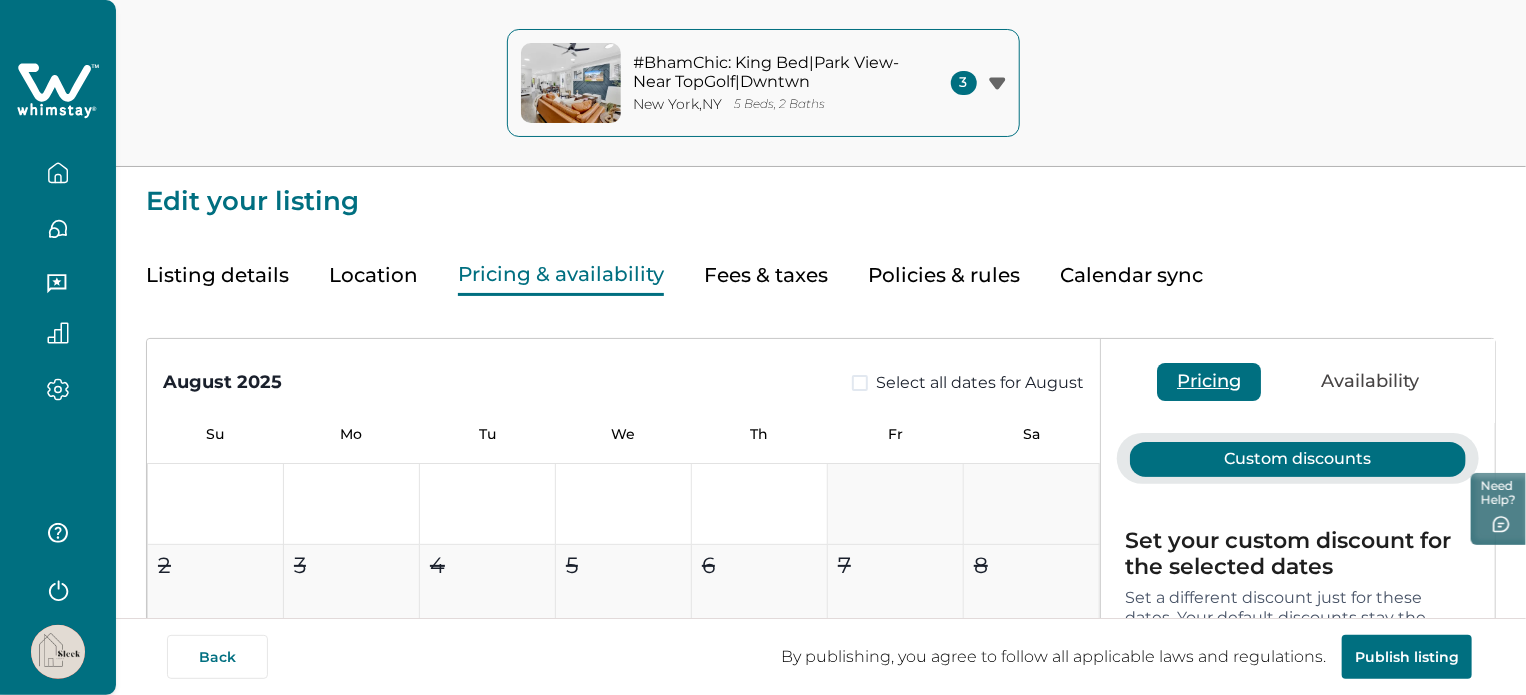 click on "Fees & taxes" at bounding box center (766, 275) 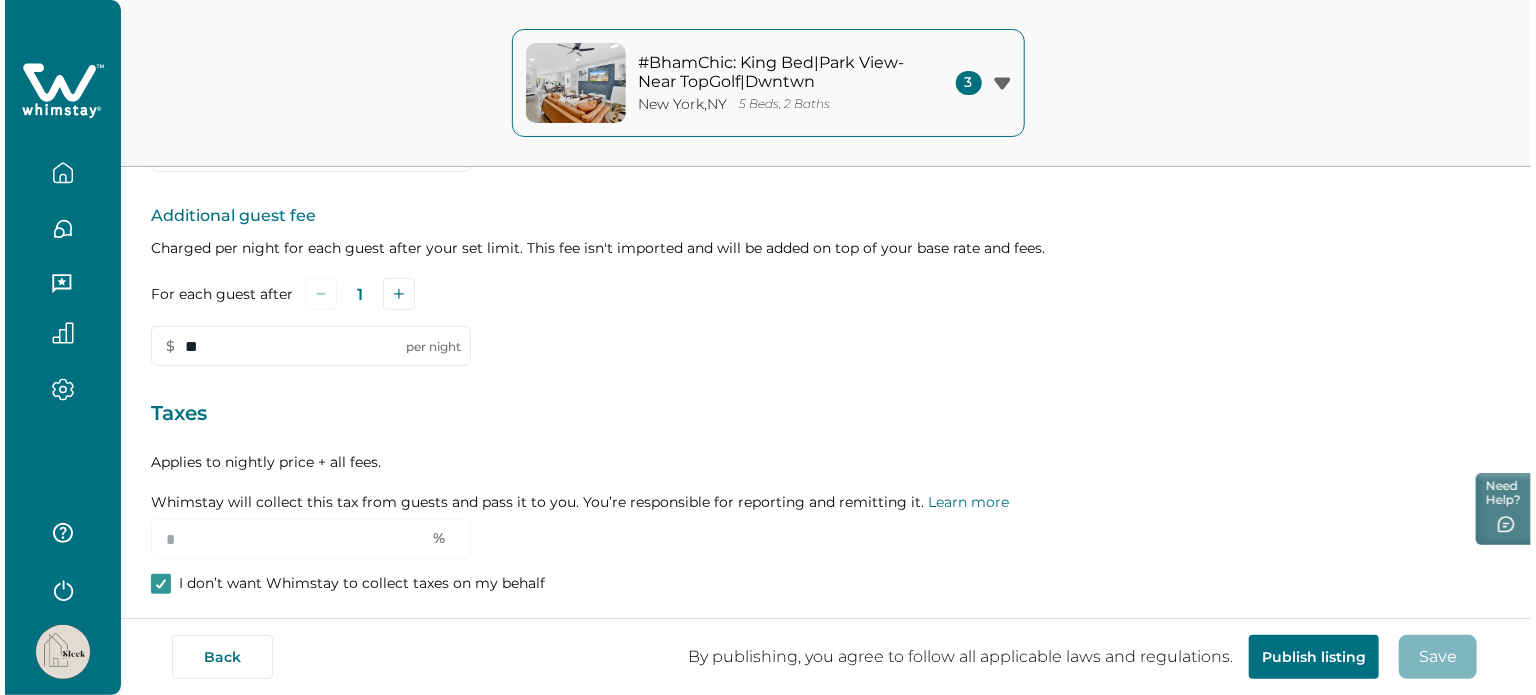 scroll, scrollTop: 584, scrollLeft: 0, axis: vertical 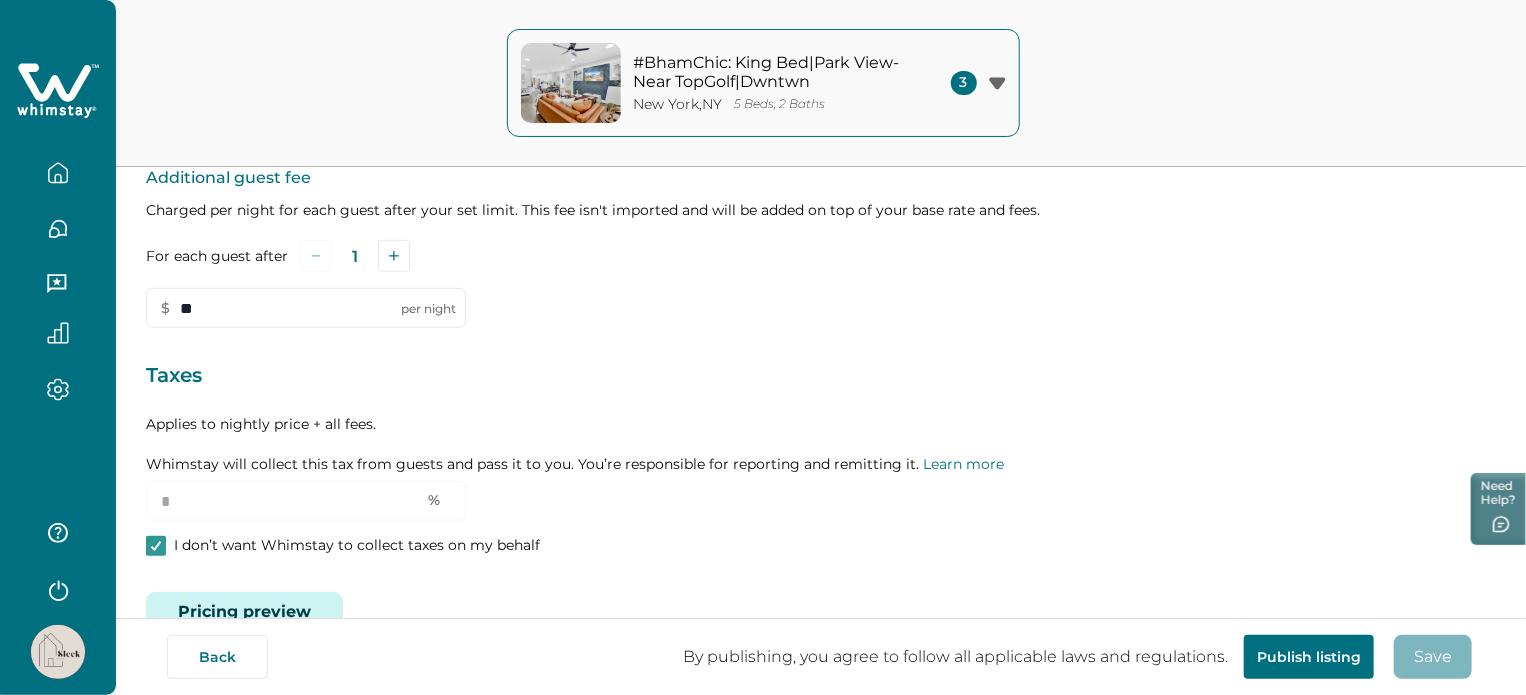 click on "Pricing preview" at bounding box center (244, 612) 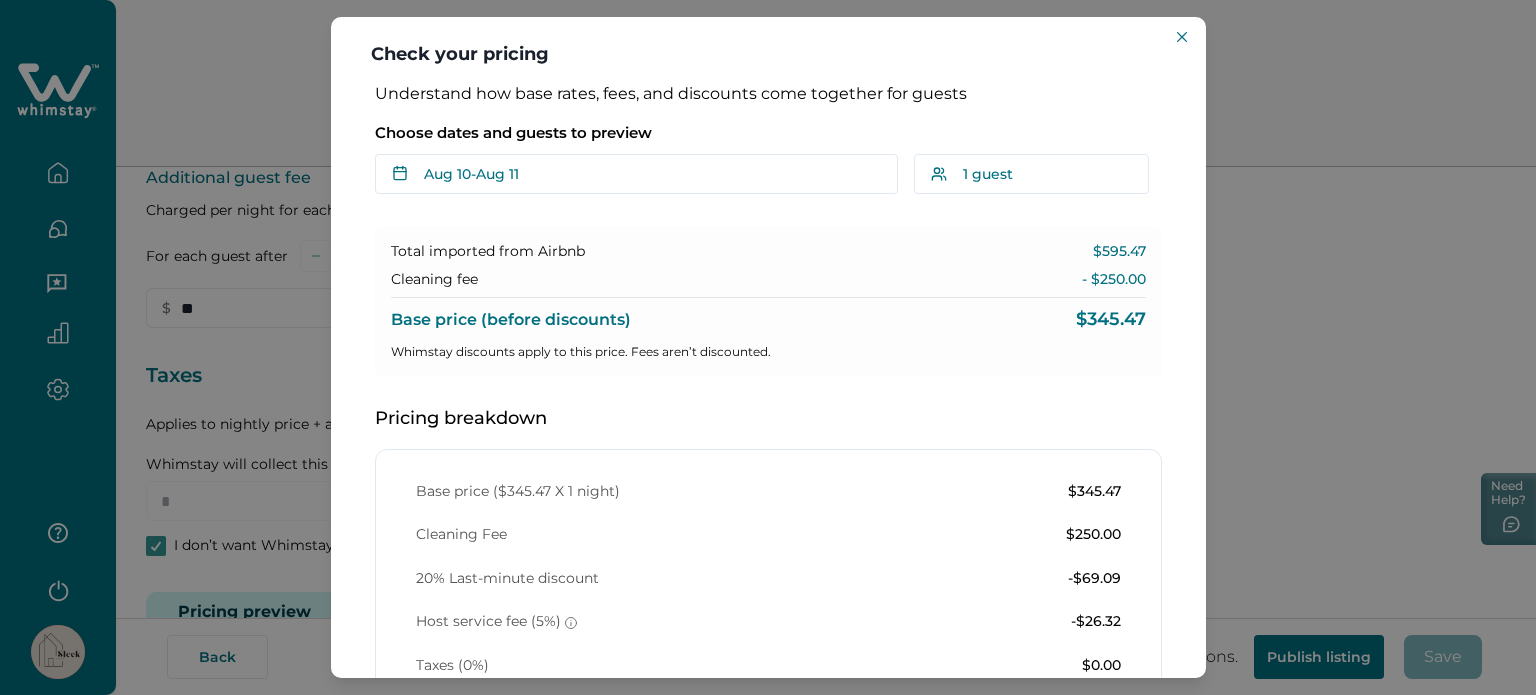 type 